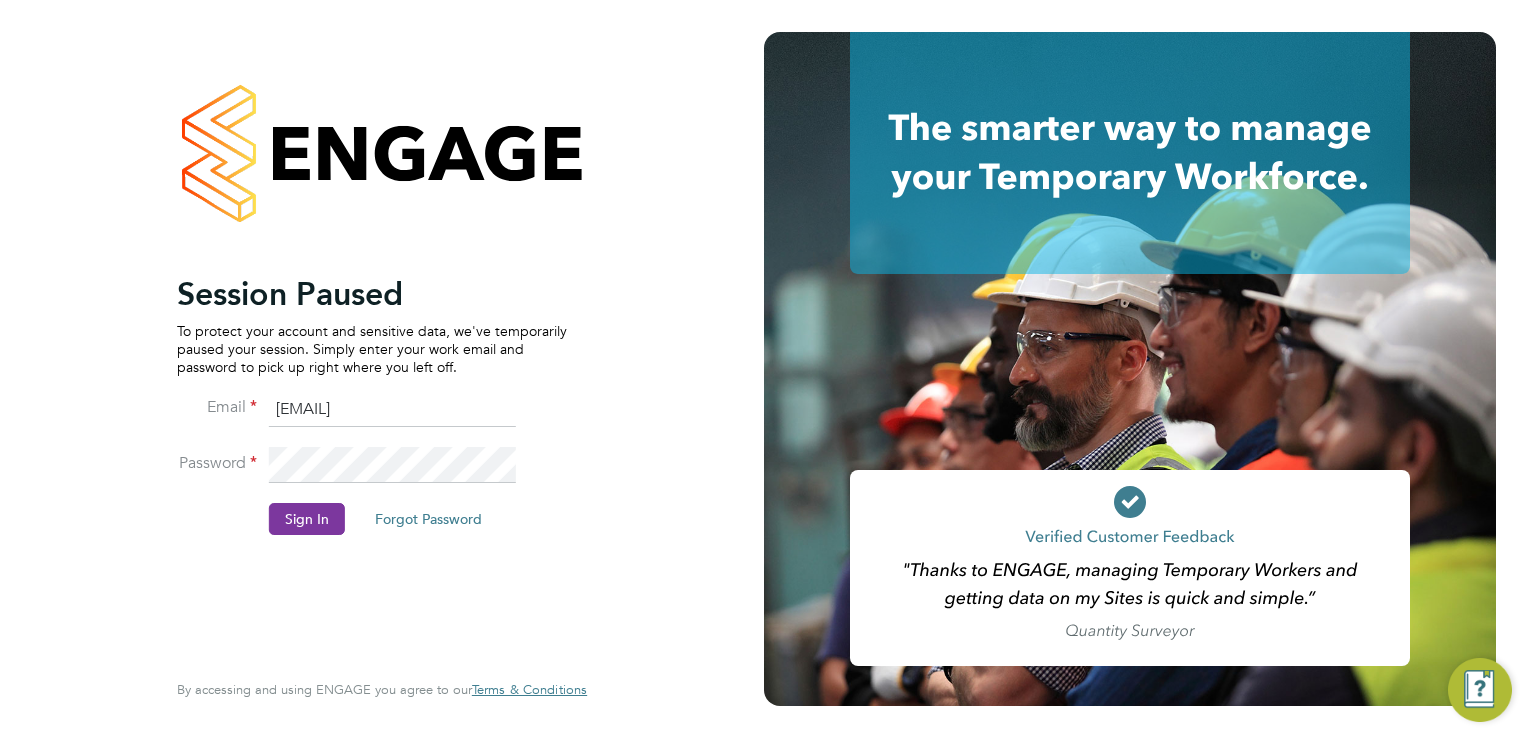 scroll, scrollTop: 0, scrollLeft: 0, axis: both 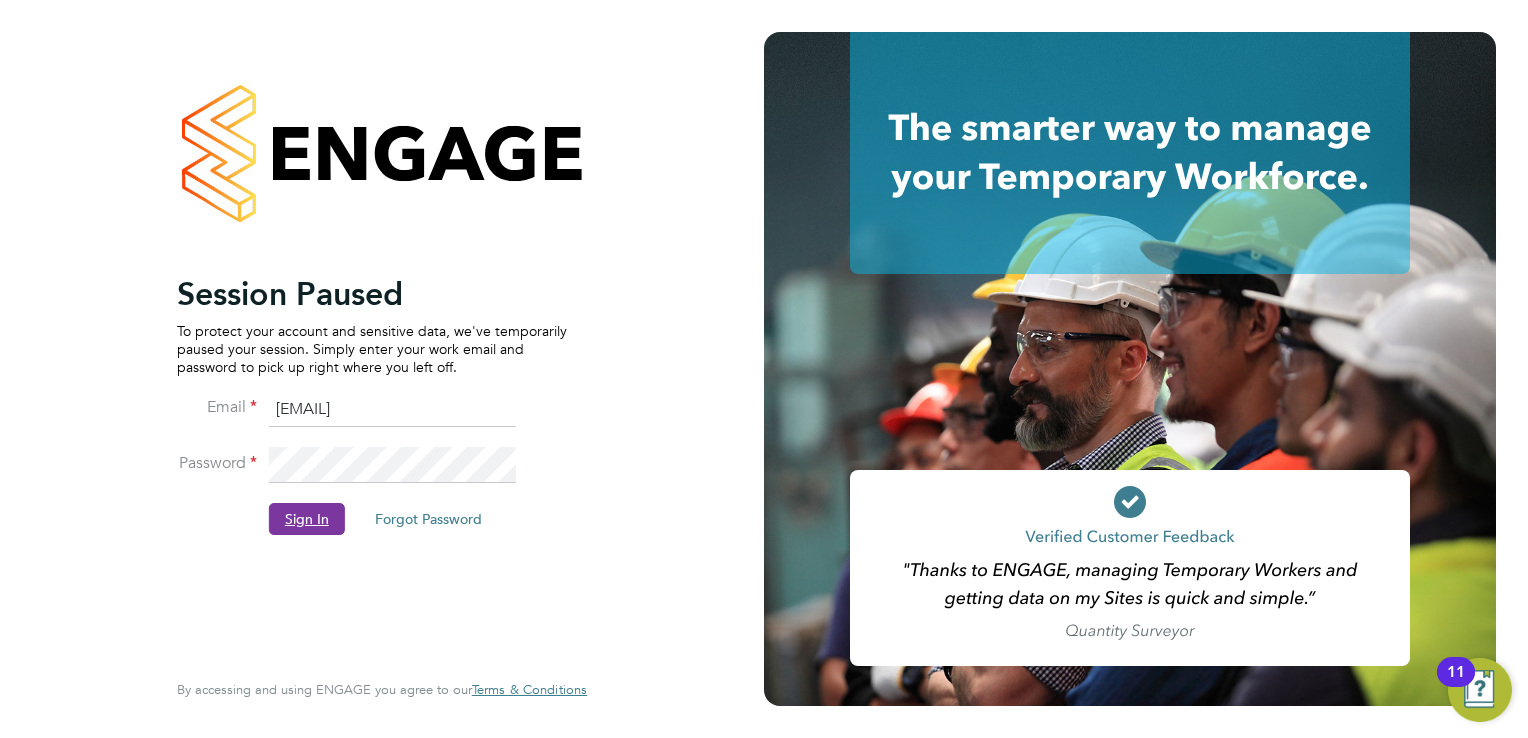 click on "Sign In" 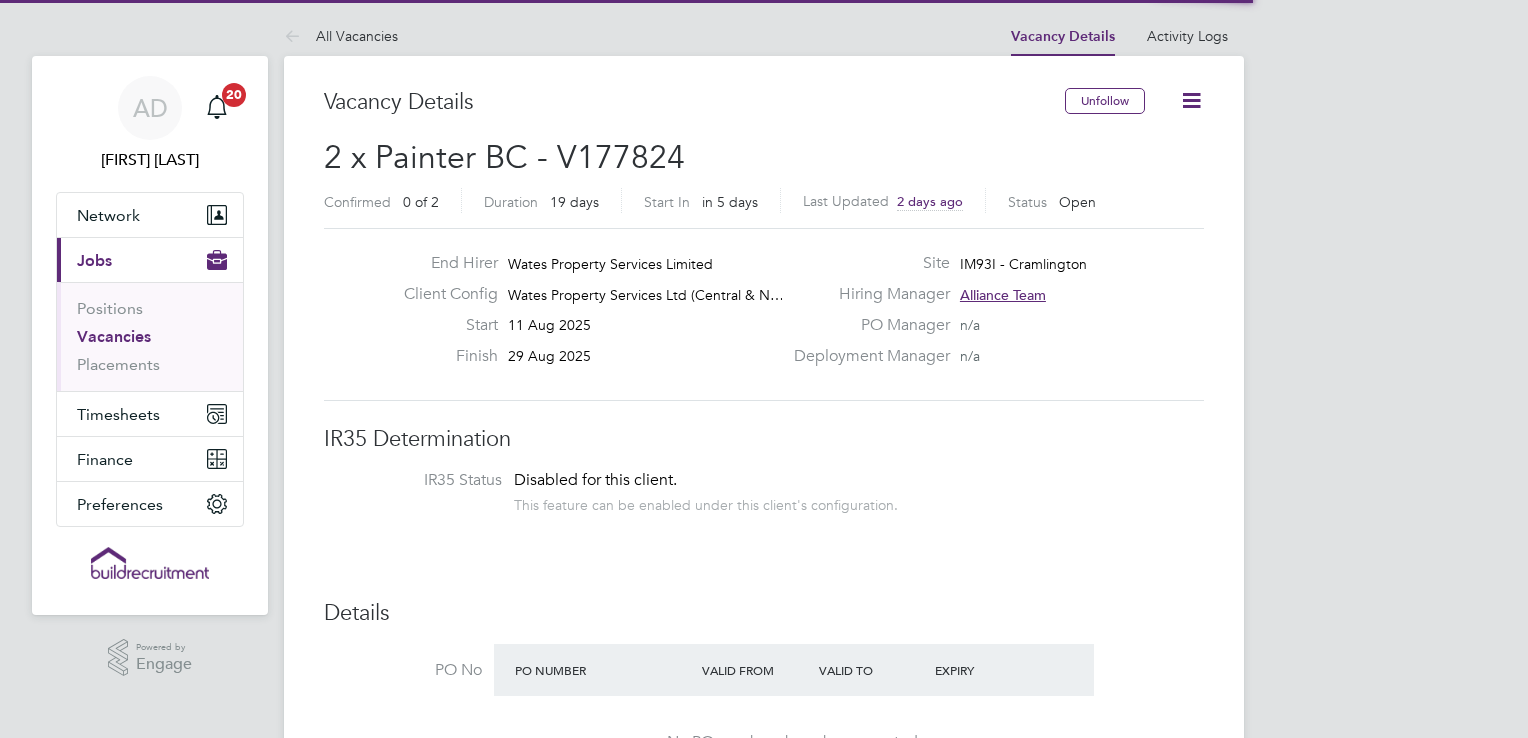 scroll, scrollTop: 0, scrollLeft: 0, axis: both 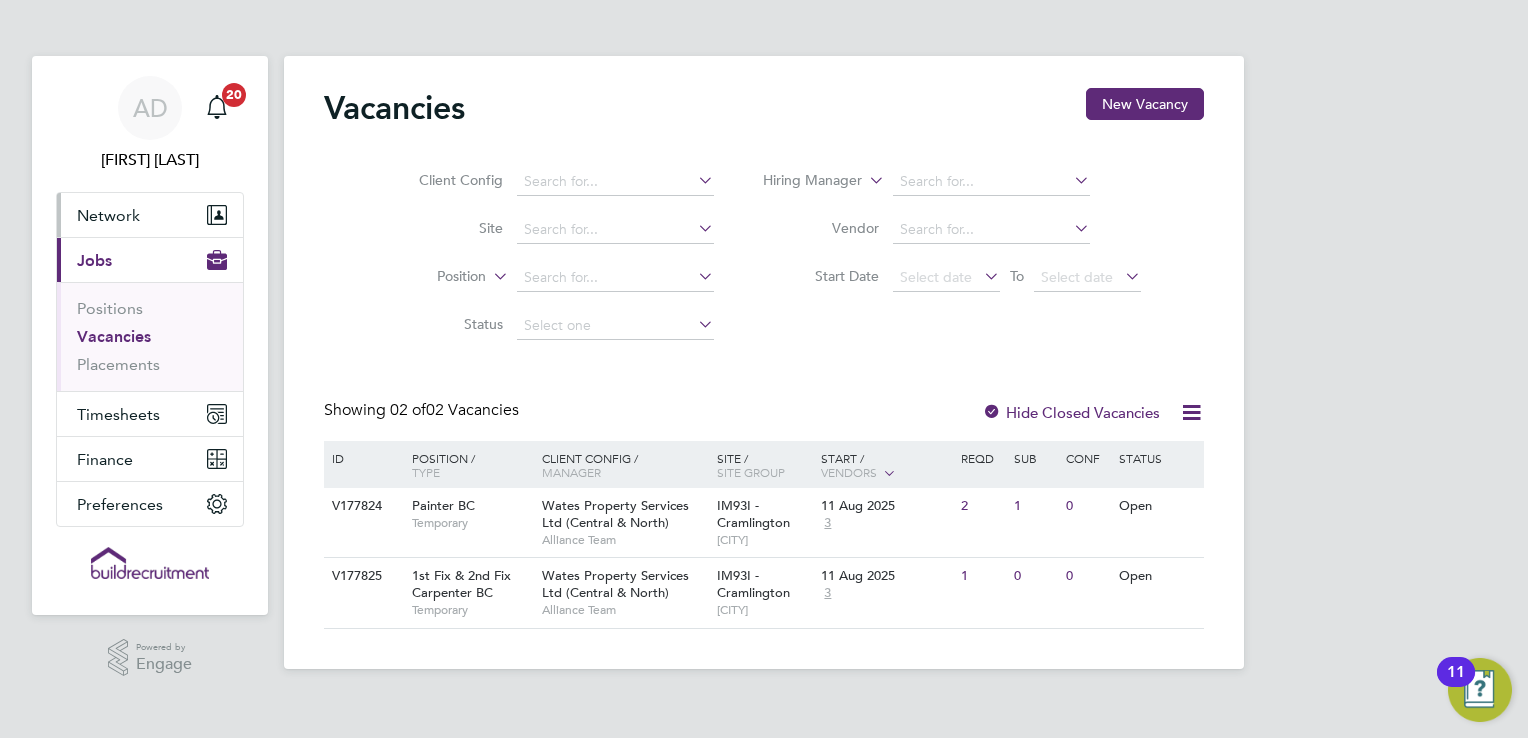 click on "Network" at bounding box center [108, 215] 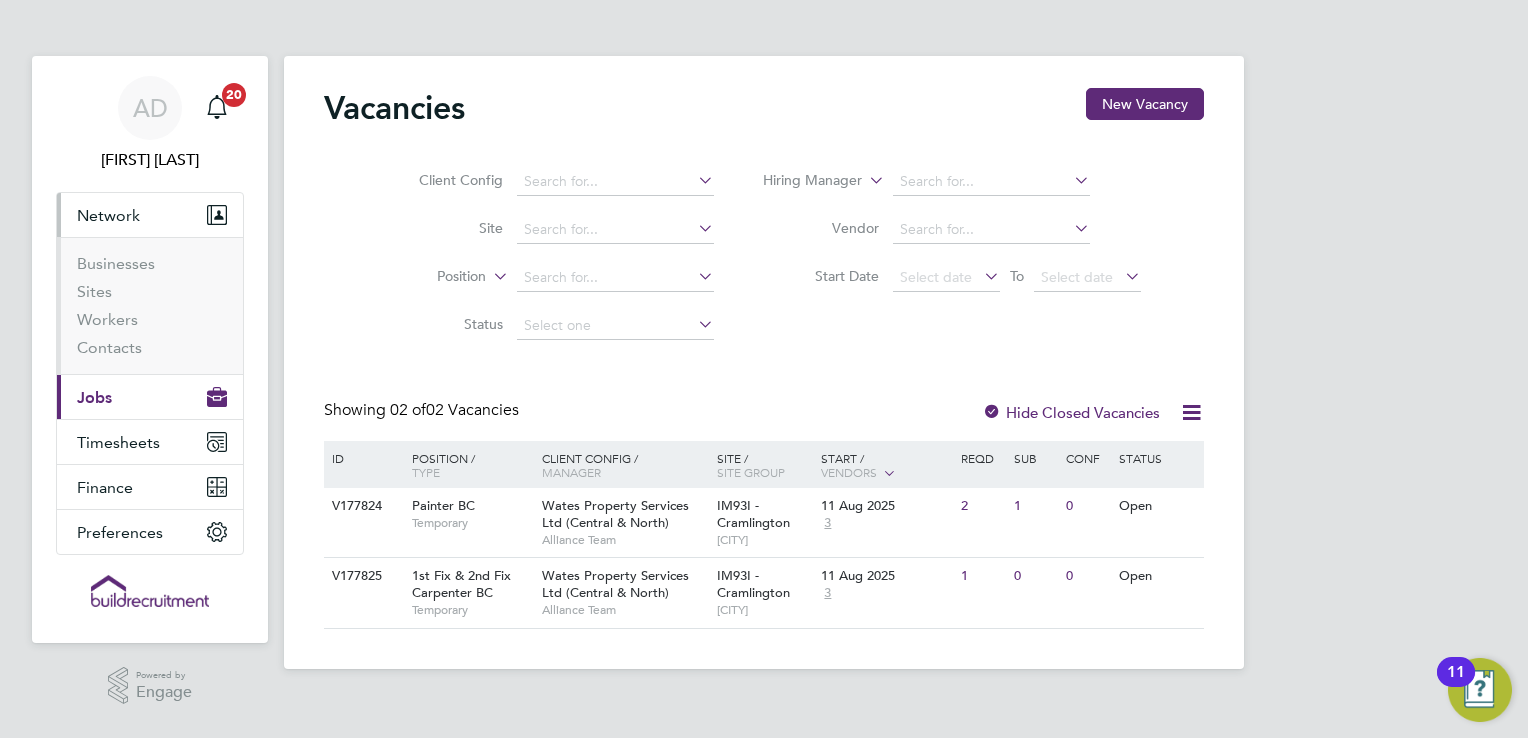 click on "Current page:   Jobs" at bounding box center (150, 397) 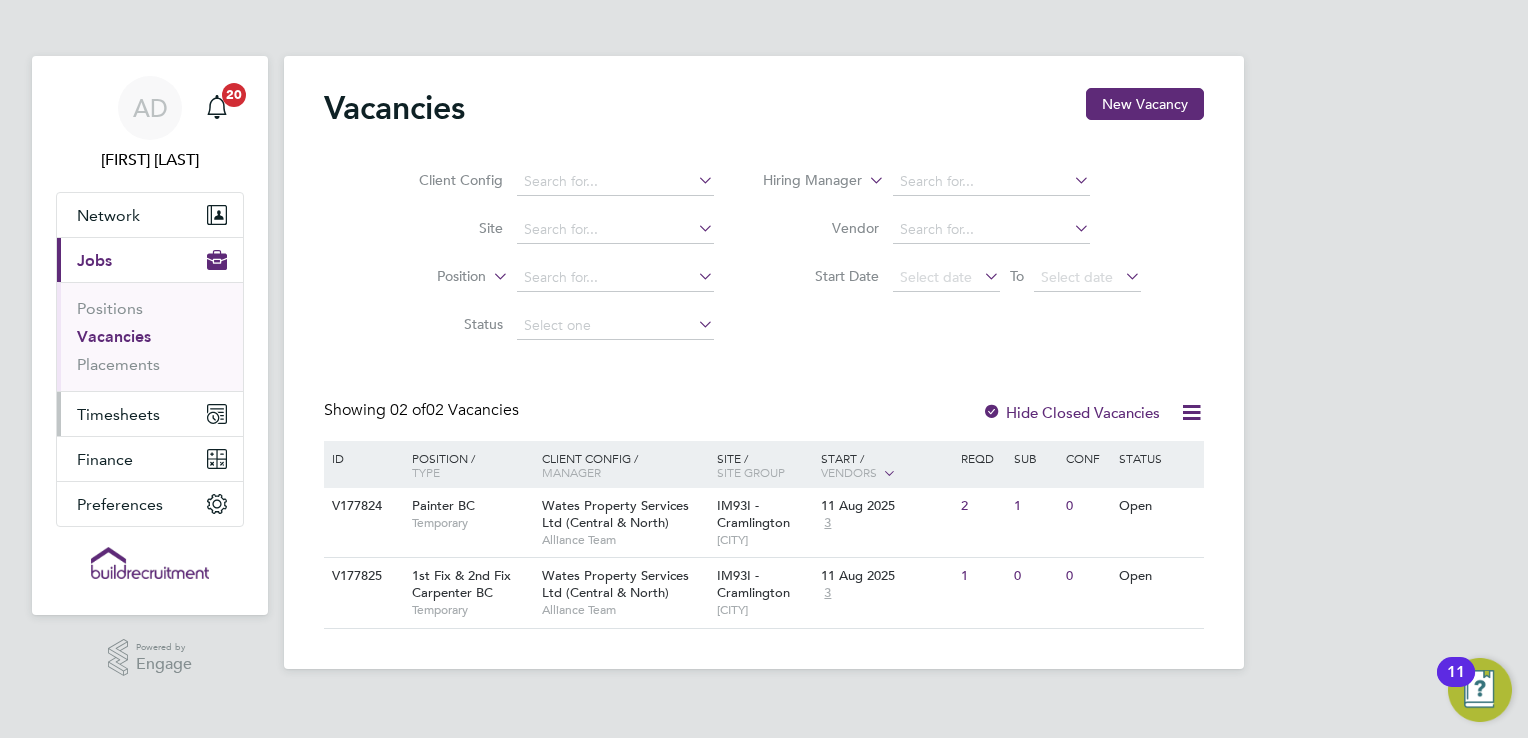 click on "Timesheets" at bounding box center (118, 414) 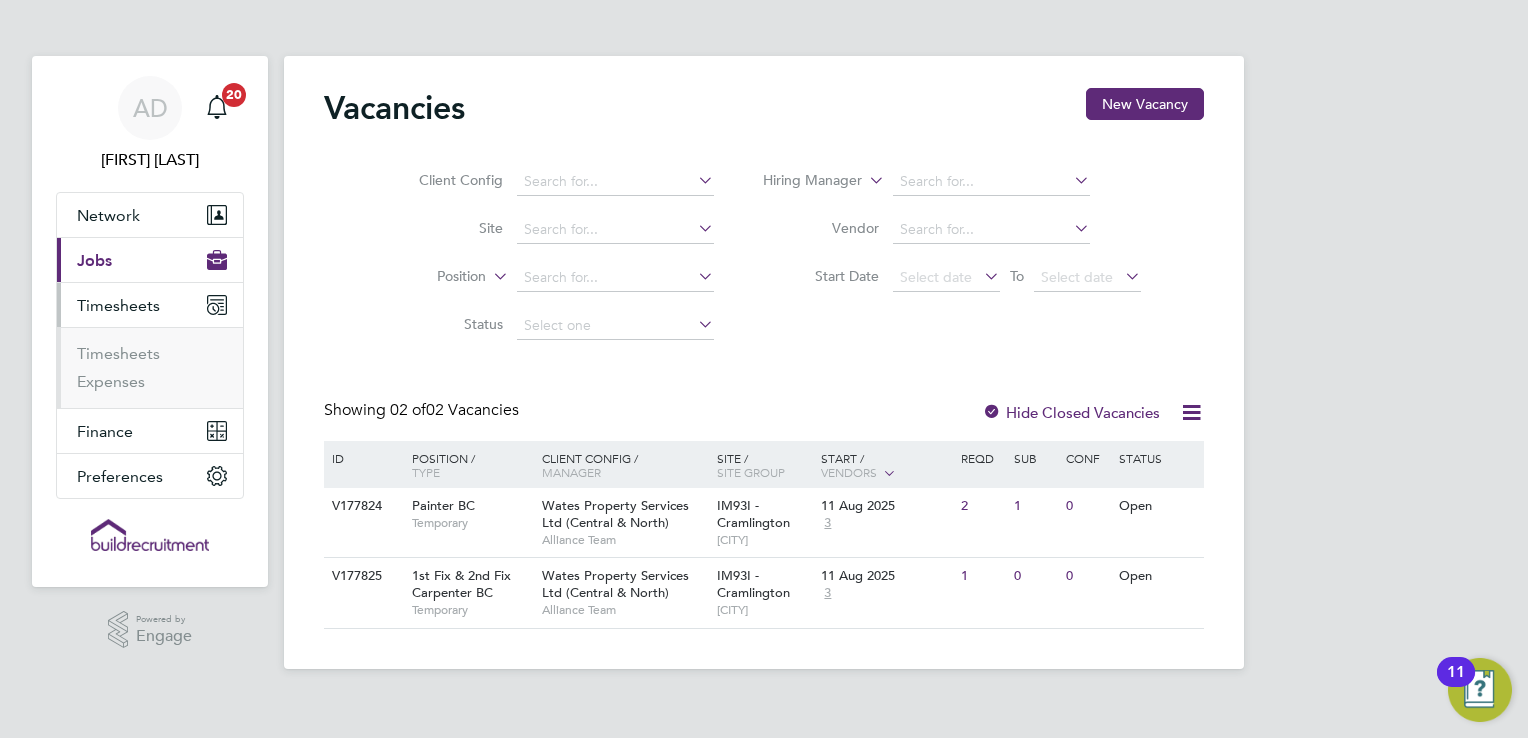 click on "Timesheets" at bounding box center (118, 305) 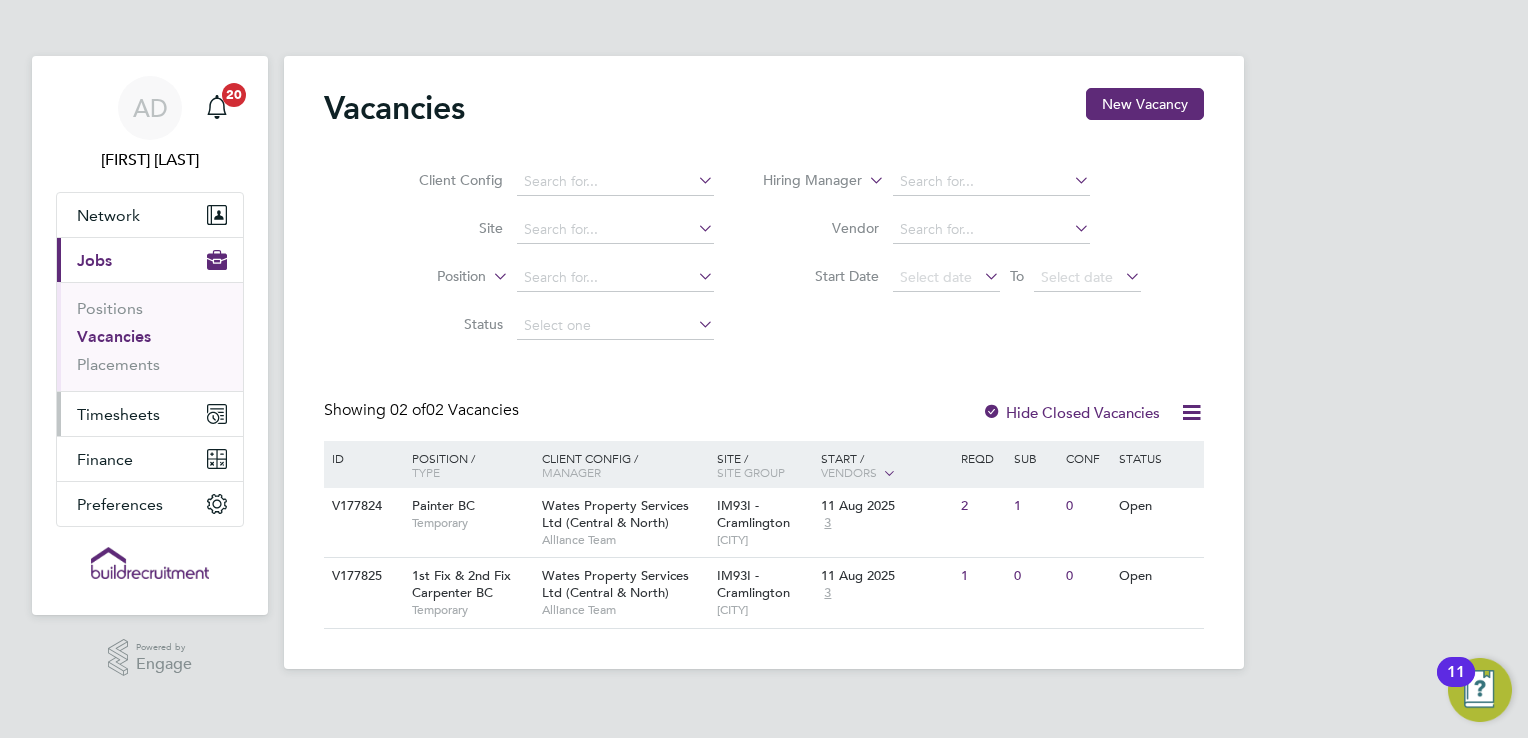click on "Timesheets" at bounding box center (150, 414) 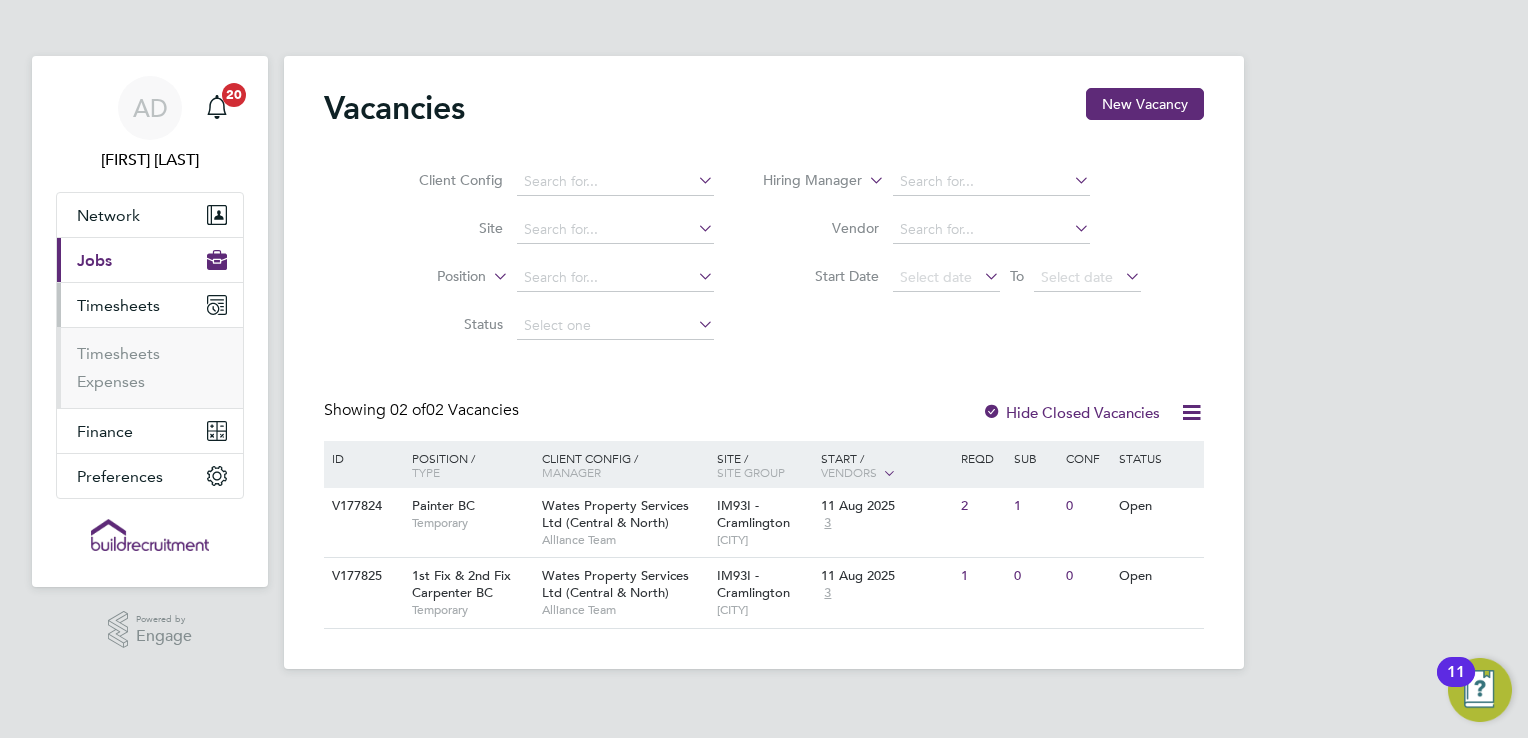 click on "Timesheets" at bounding box center [150, 305] 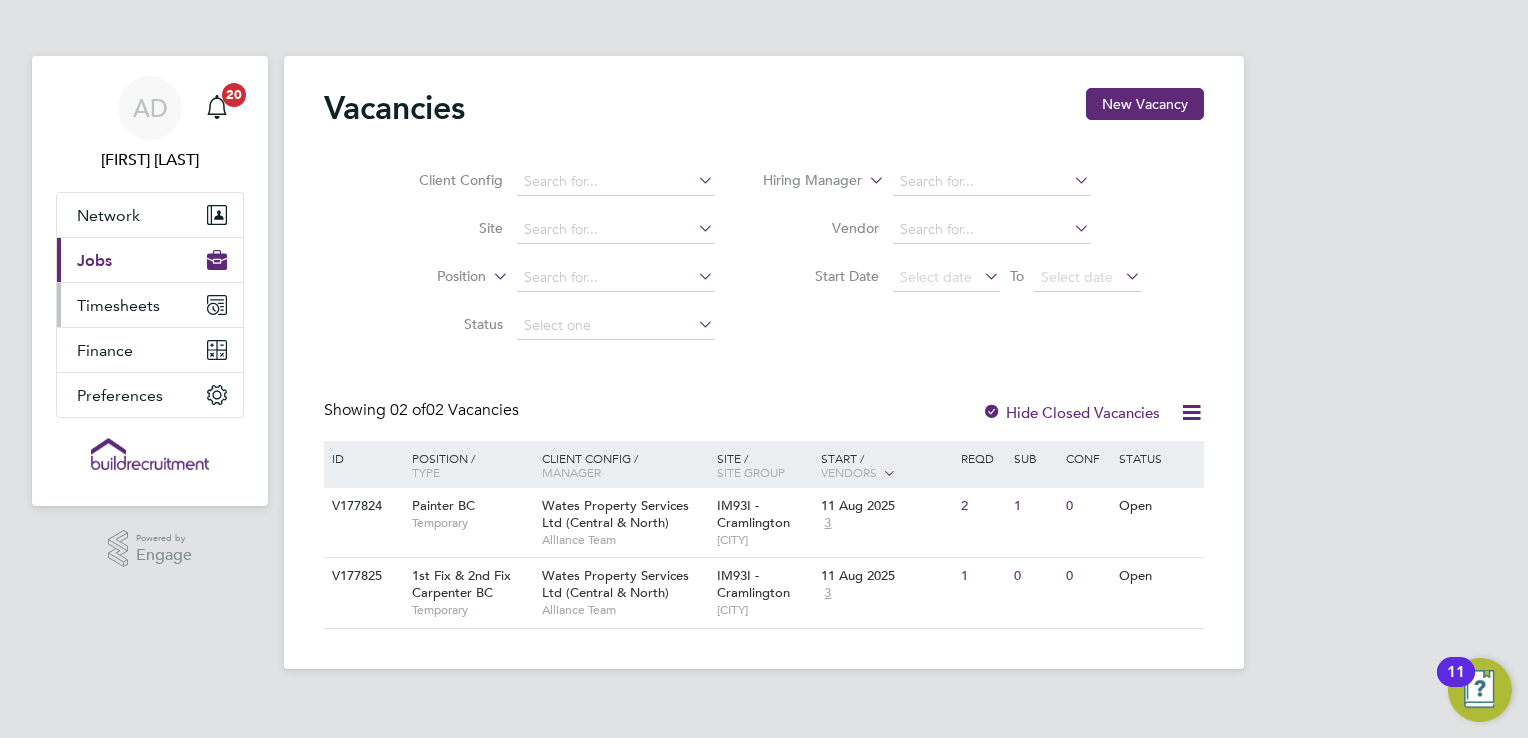 click on "Timesheets" at bounding box center (118, 305) 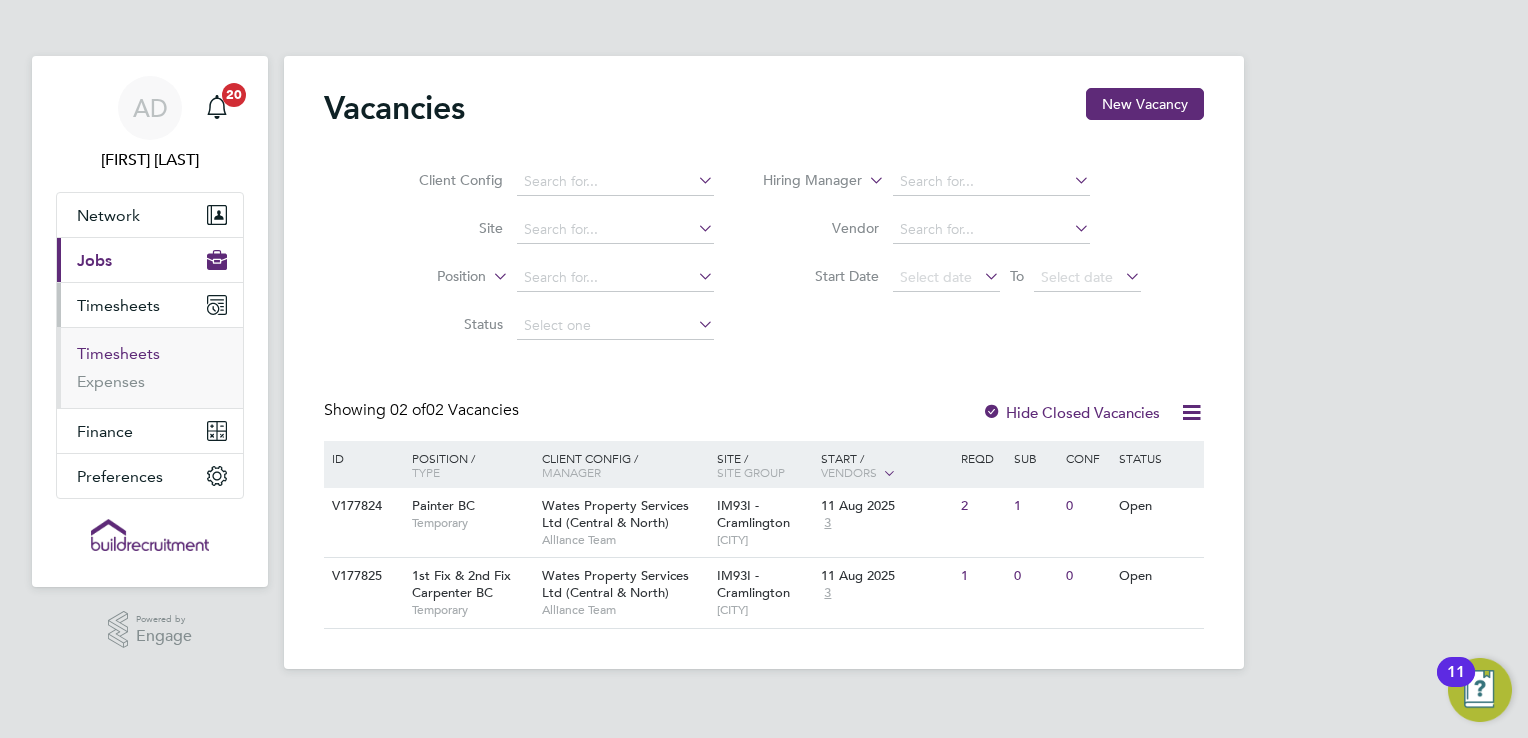 click on "Timesheets" at bounding box center [118, 353] 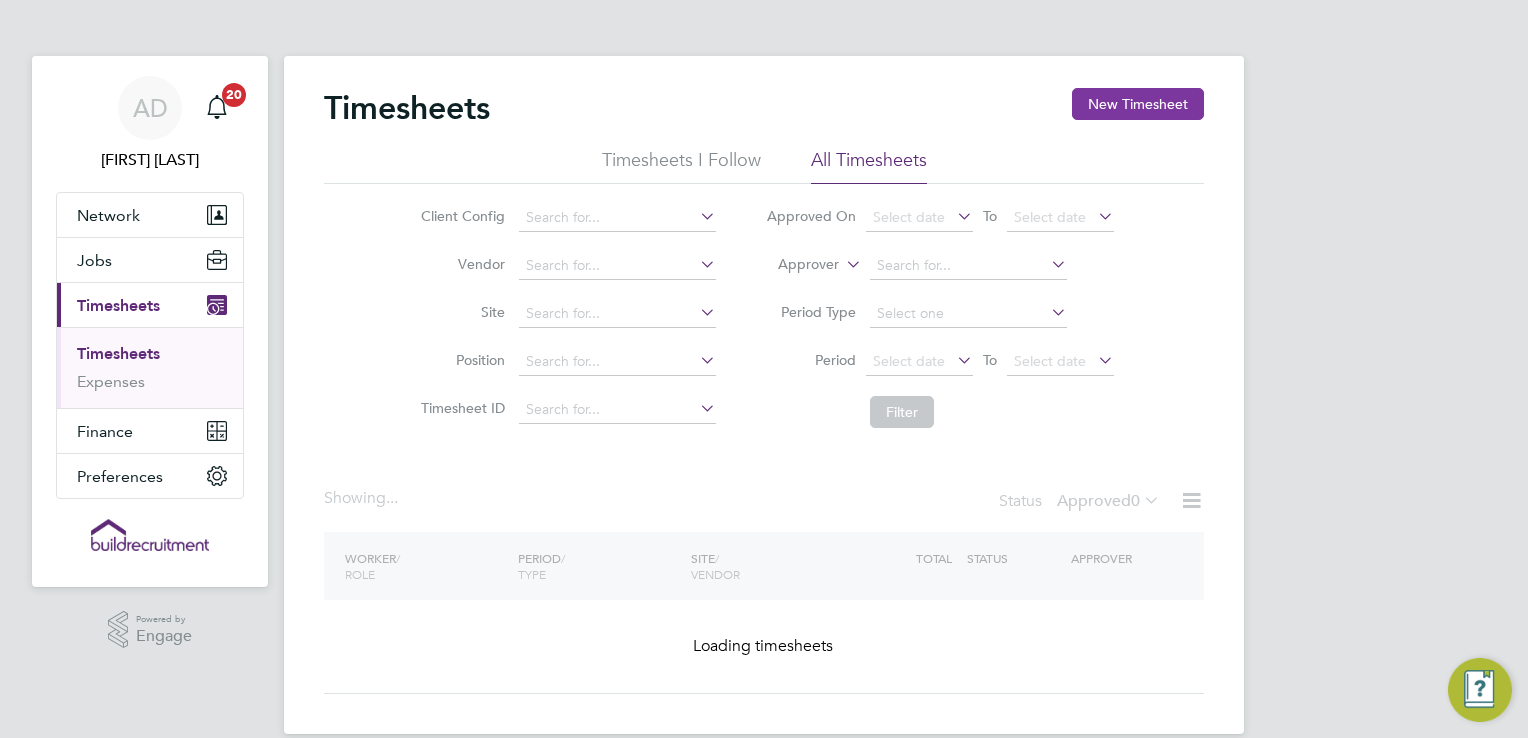 click on "New Timesheet" 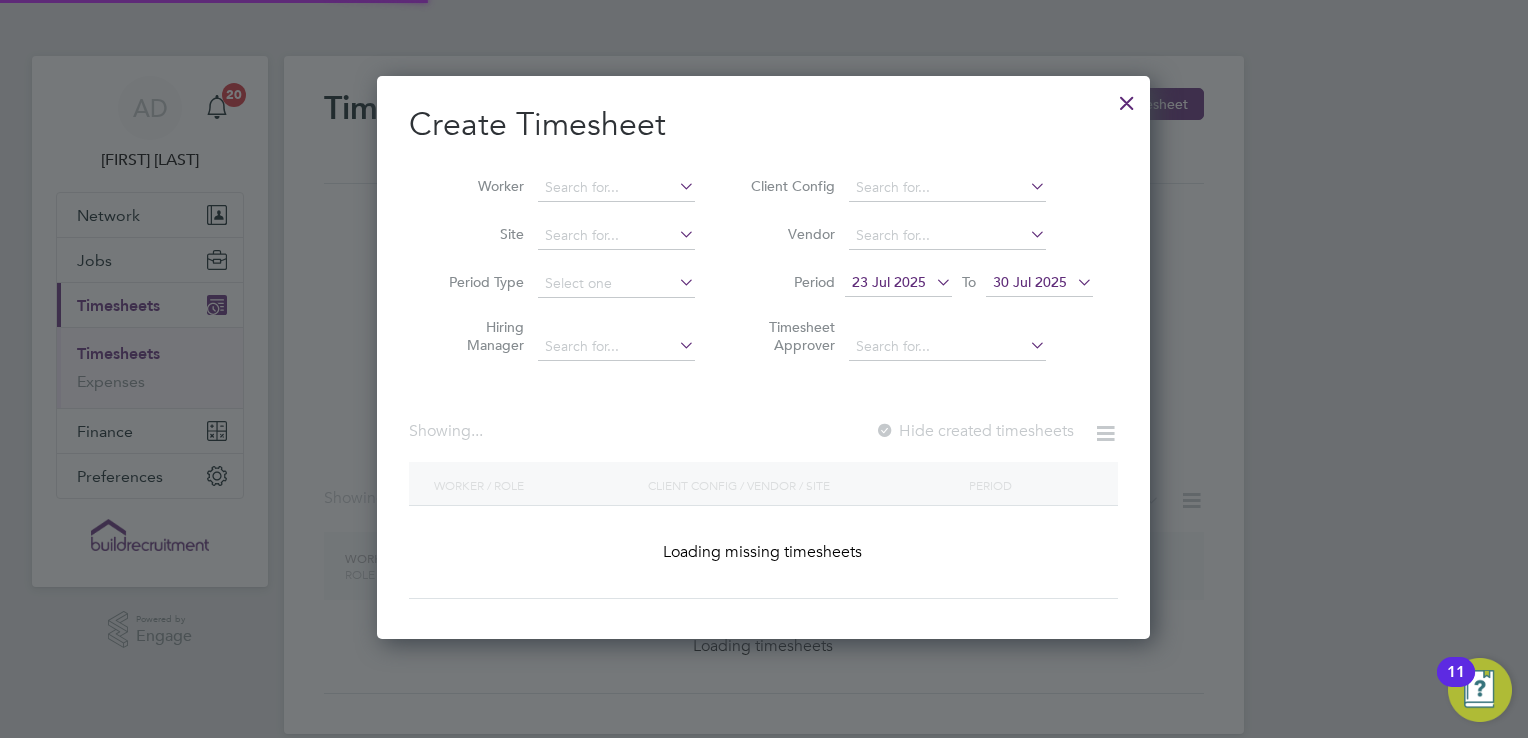 scroll, scrollTop: 10, scrollLeft: 10, axis: both 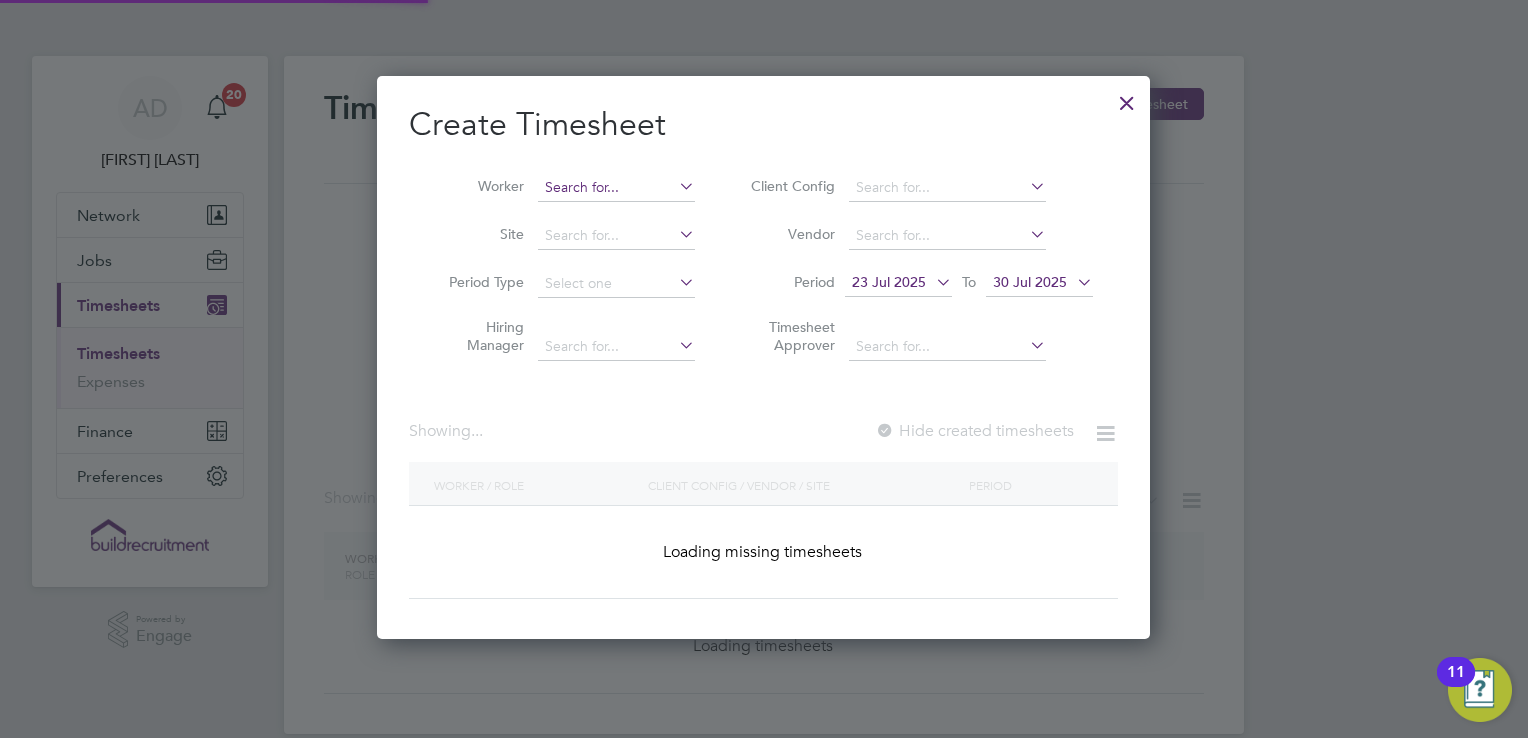 click at bounding box center [616, 188] 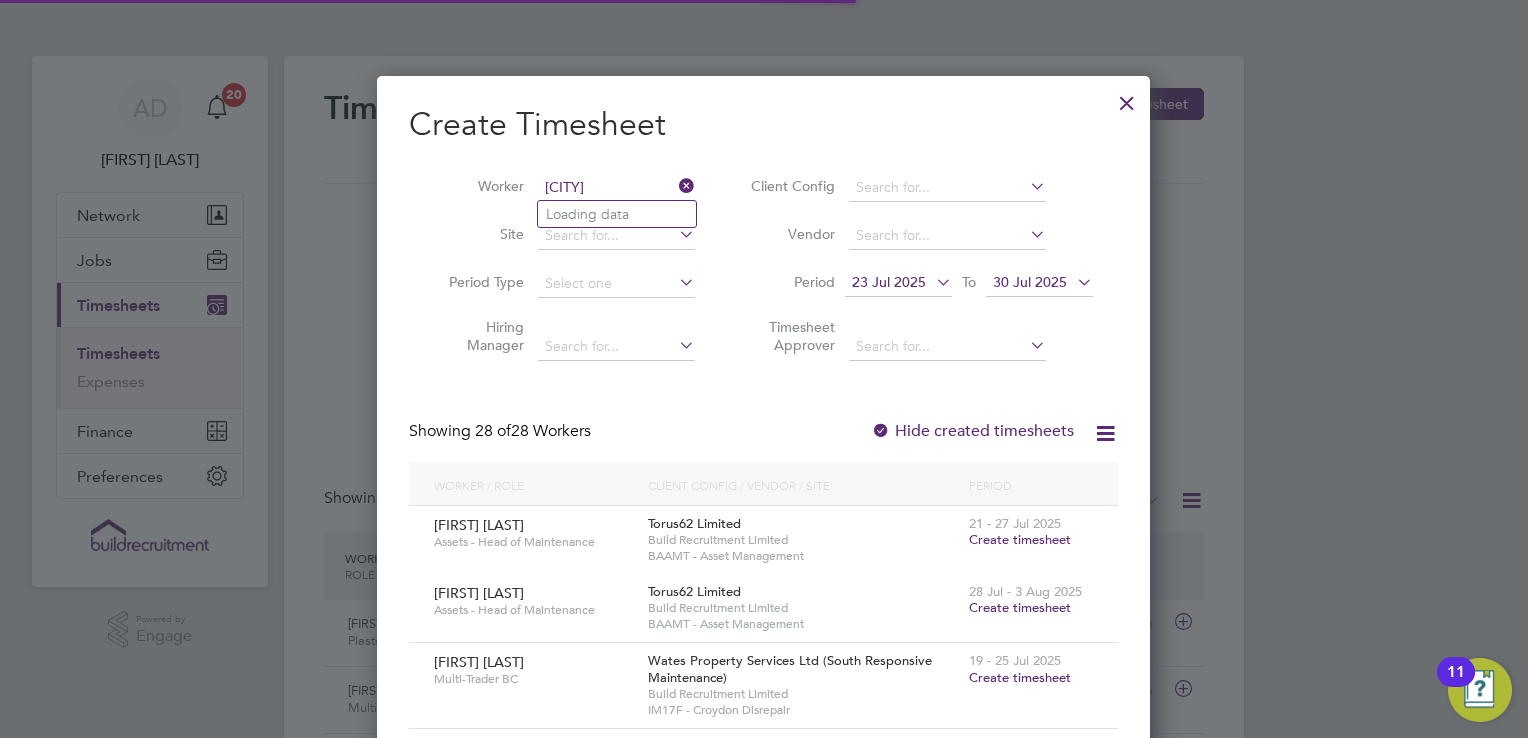 scroll, scrollTop: 10, scrollLeft: 10, axis: both 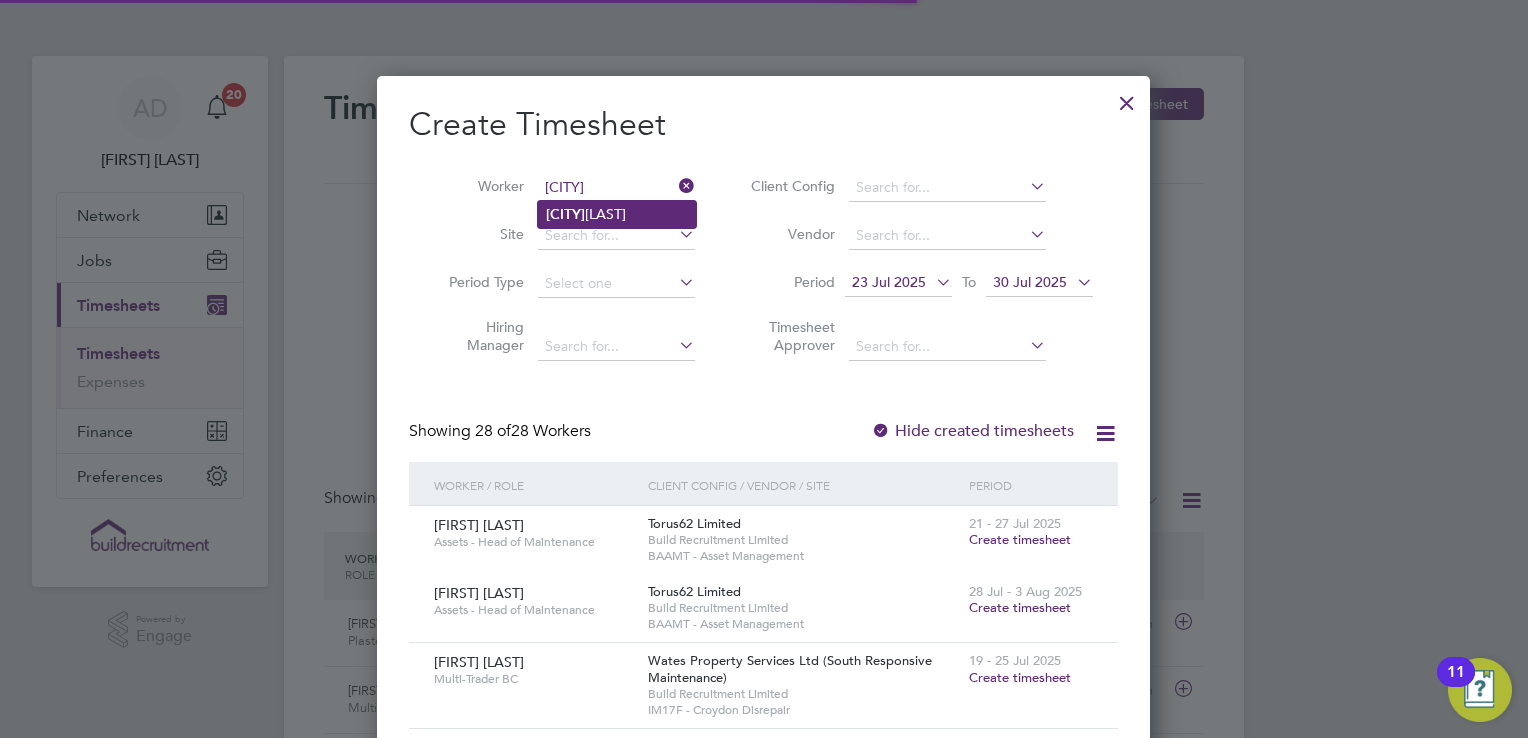click on "[FIRST]  [LAST]" 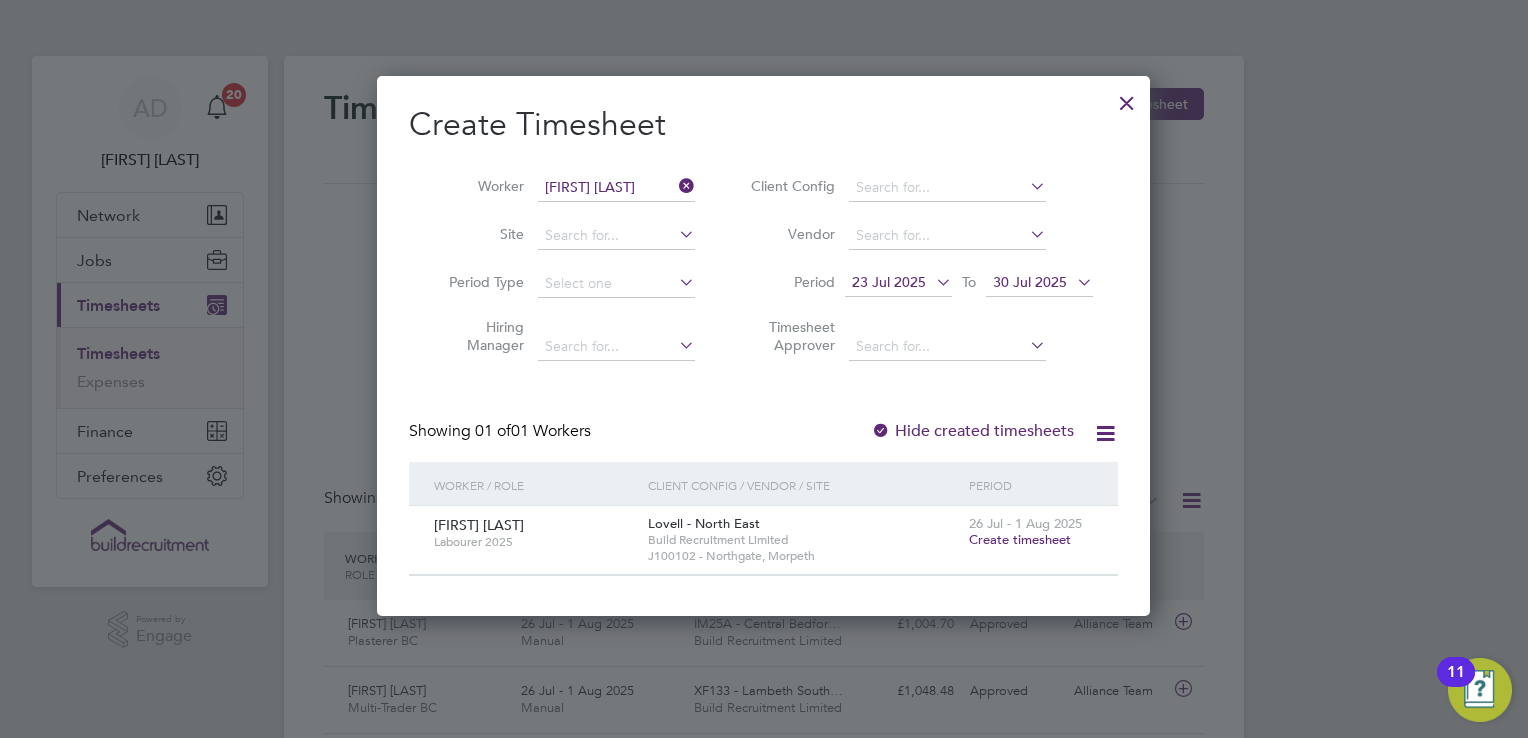 click on "Create timesheet" at bounding box center [1020, 539] 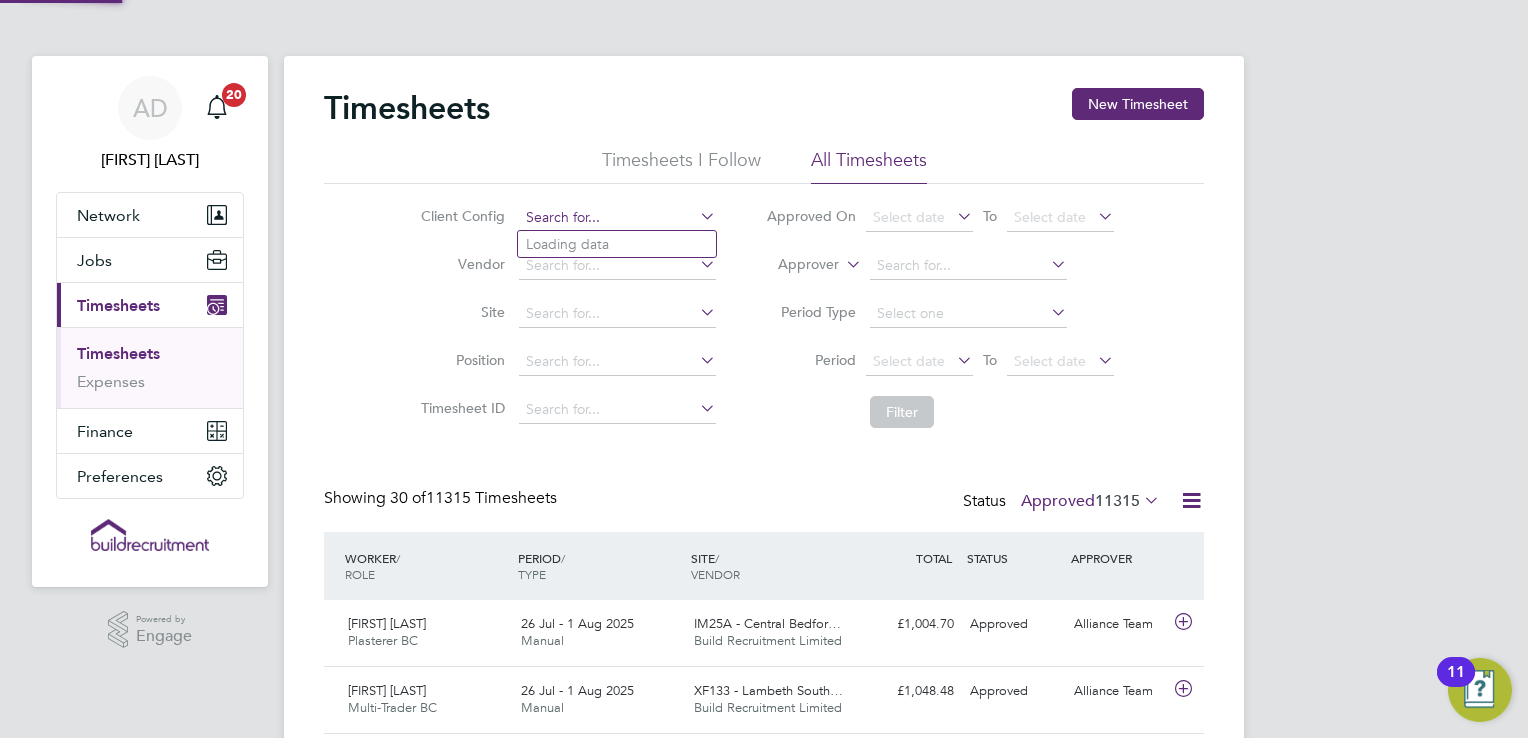 click 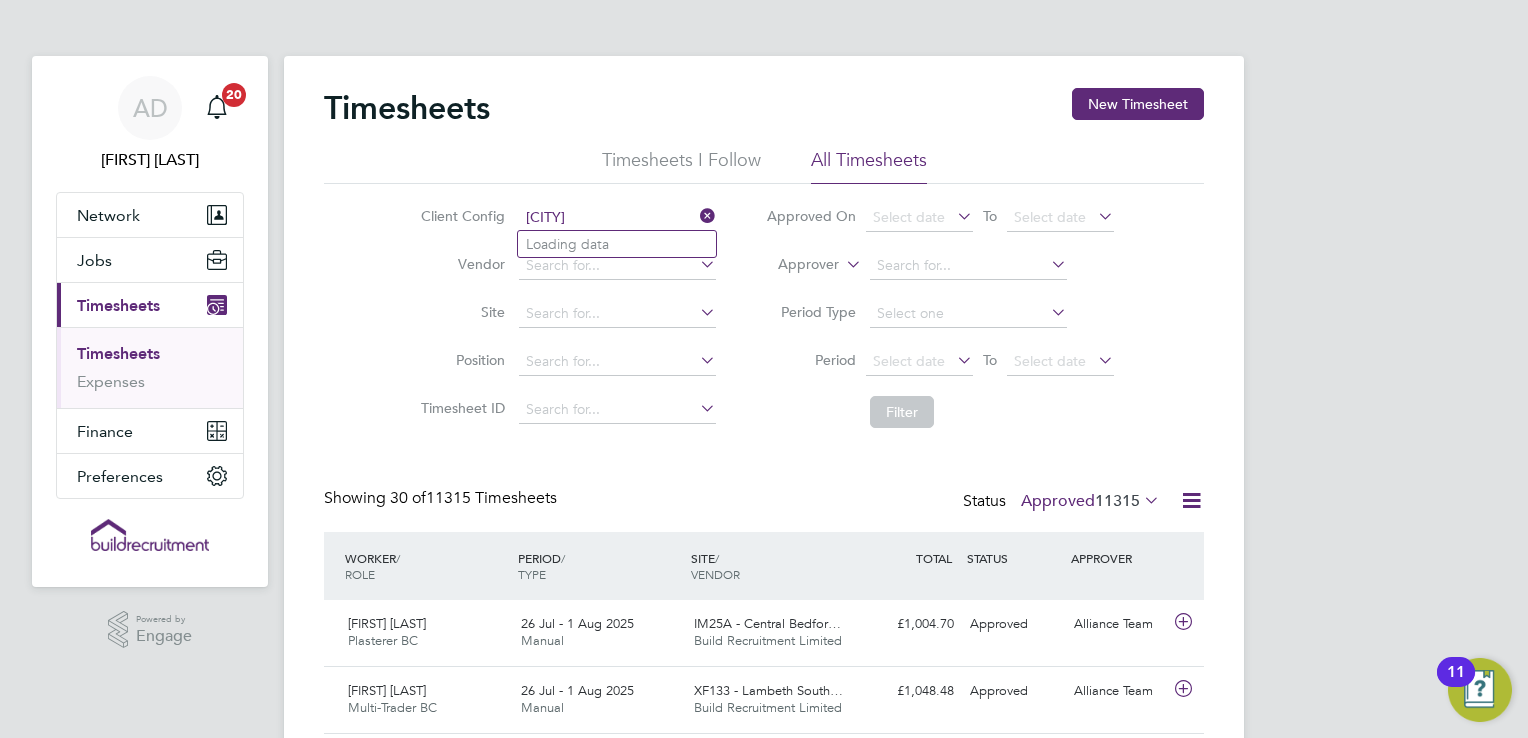 type on "[CITY]" 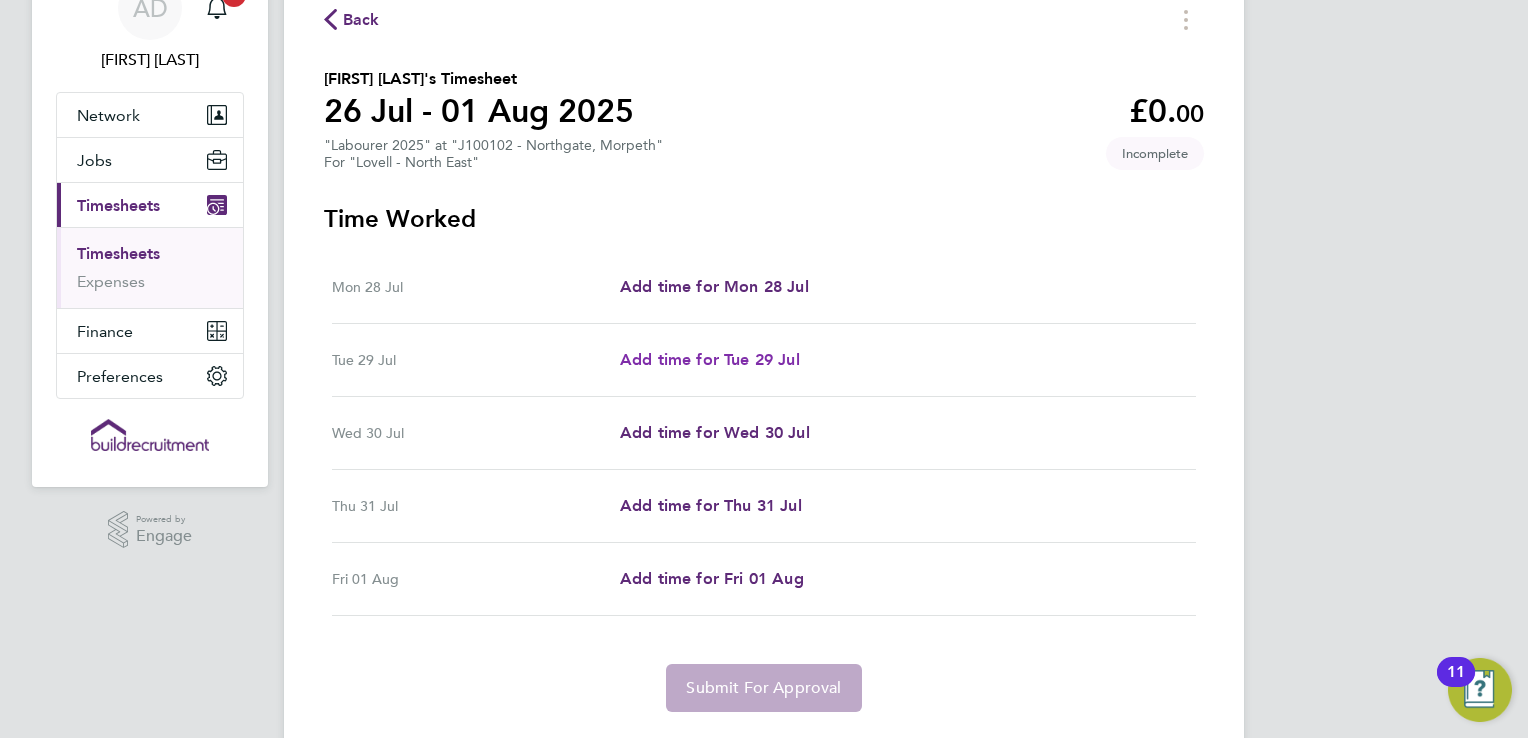 click on "Add time for Tue 29 Jul" at bounding box center (710, 359) 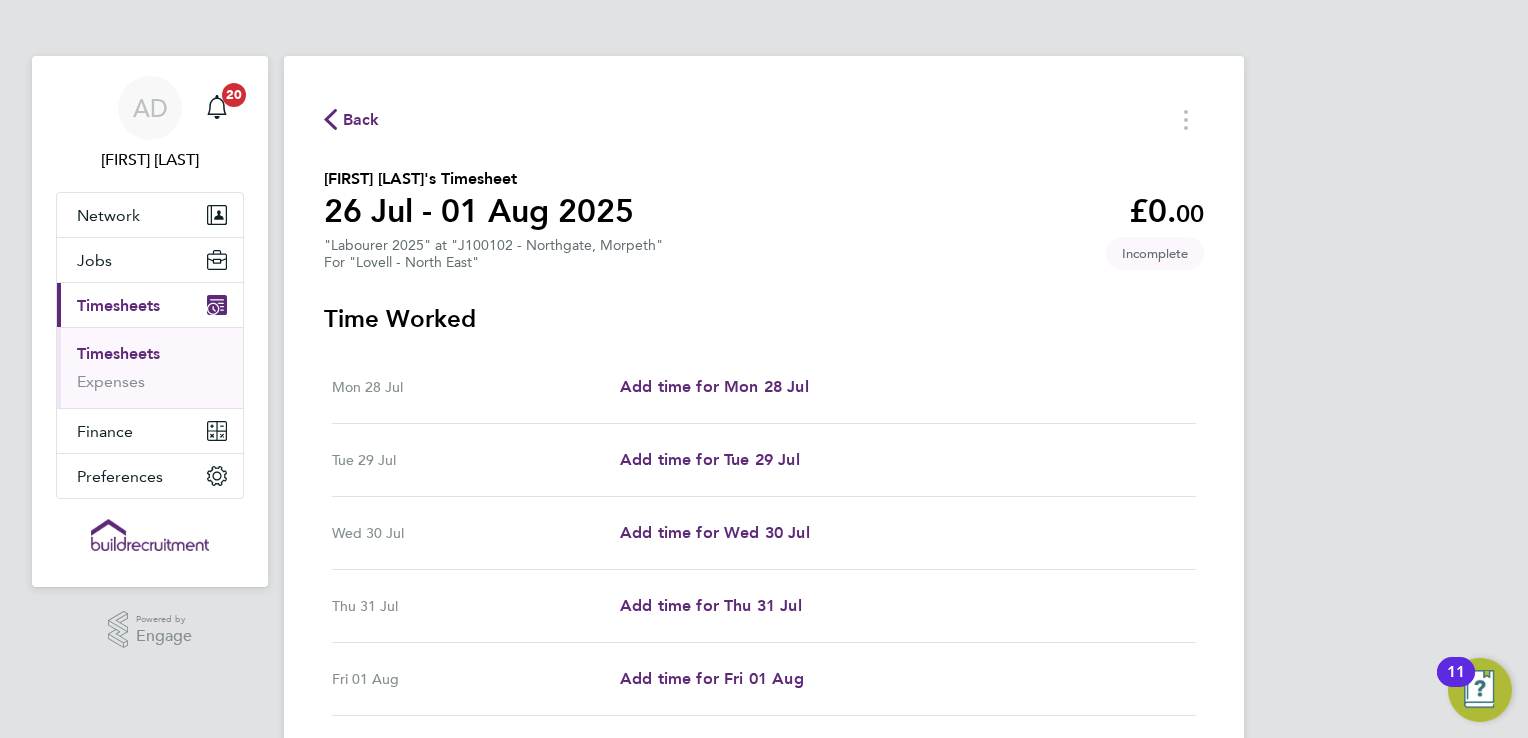 select on "30" 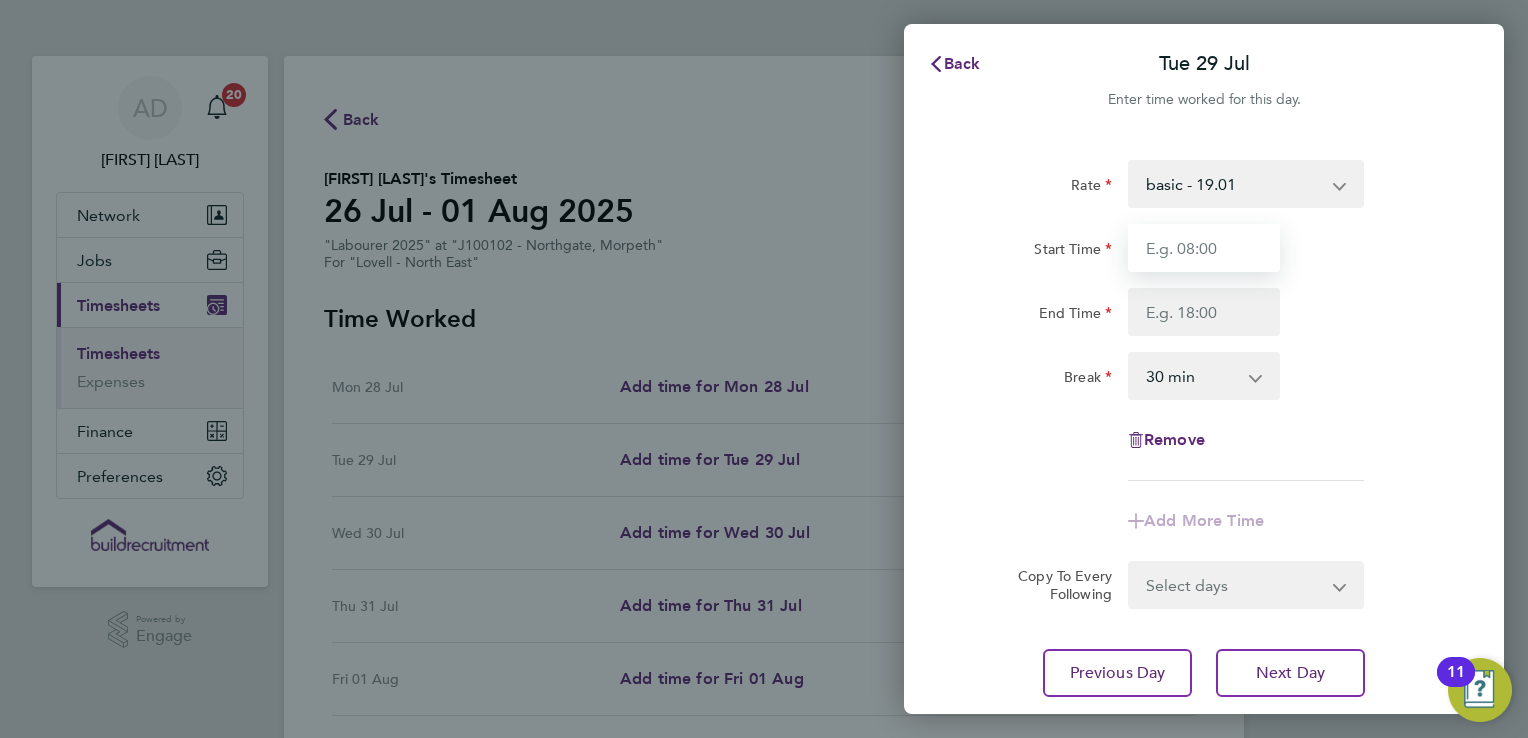 click on "Start Time" at bounding box center (1204, 248) 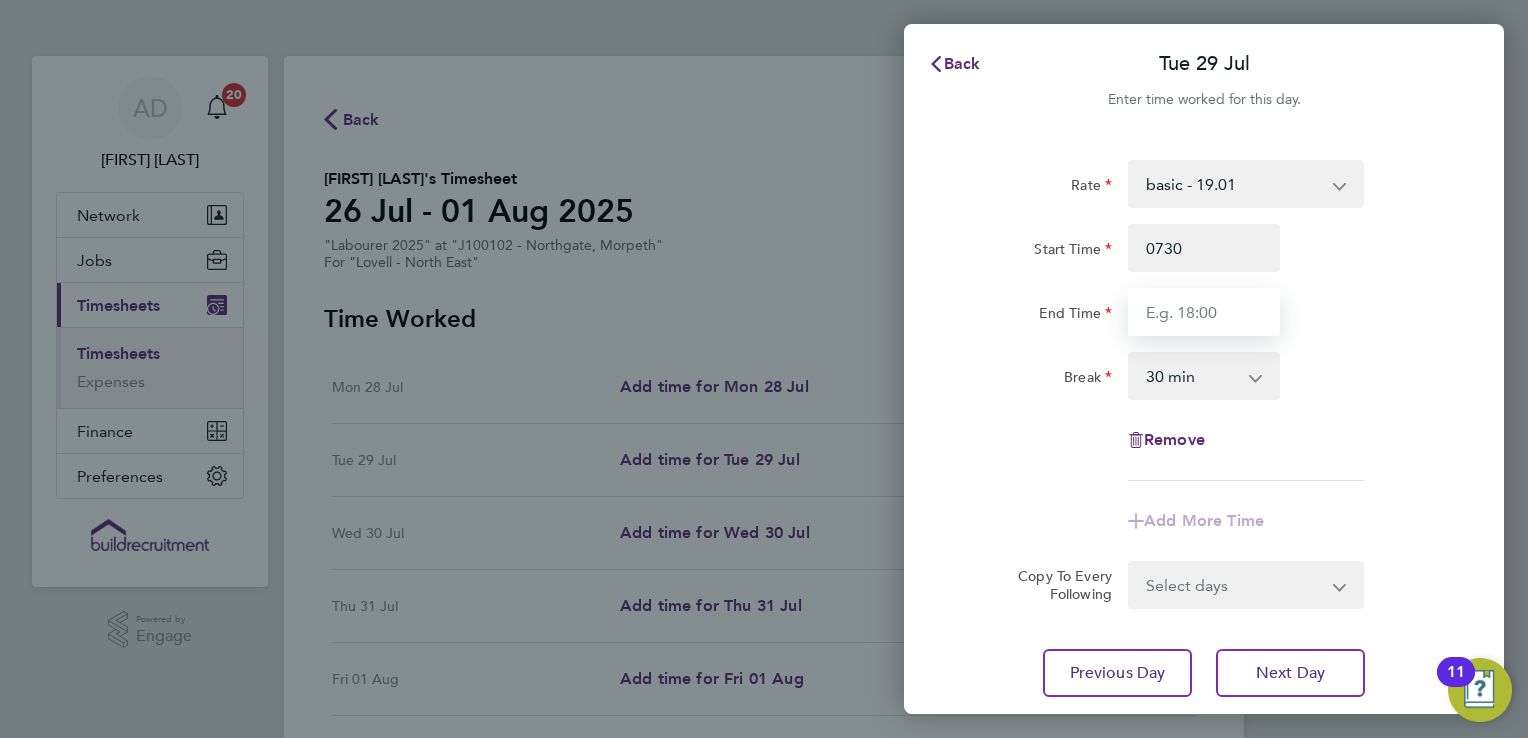 type on "07:30" 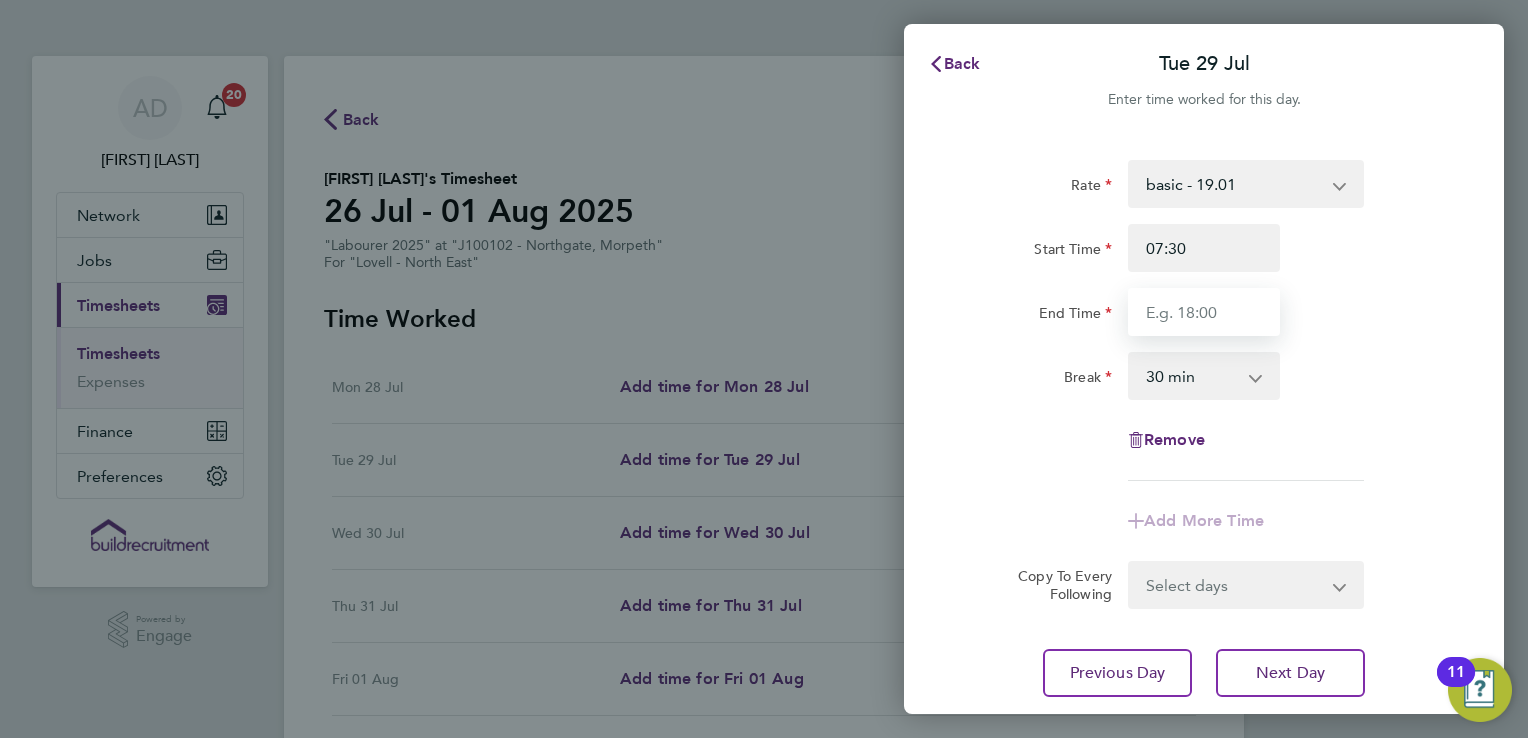 click on "End Time" at bounding box center [1204, 312] 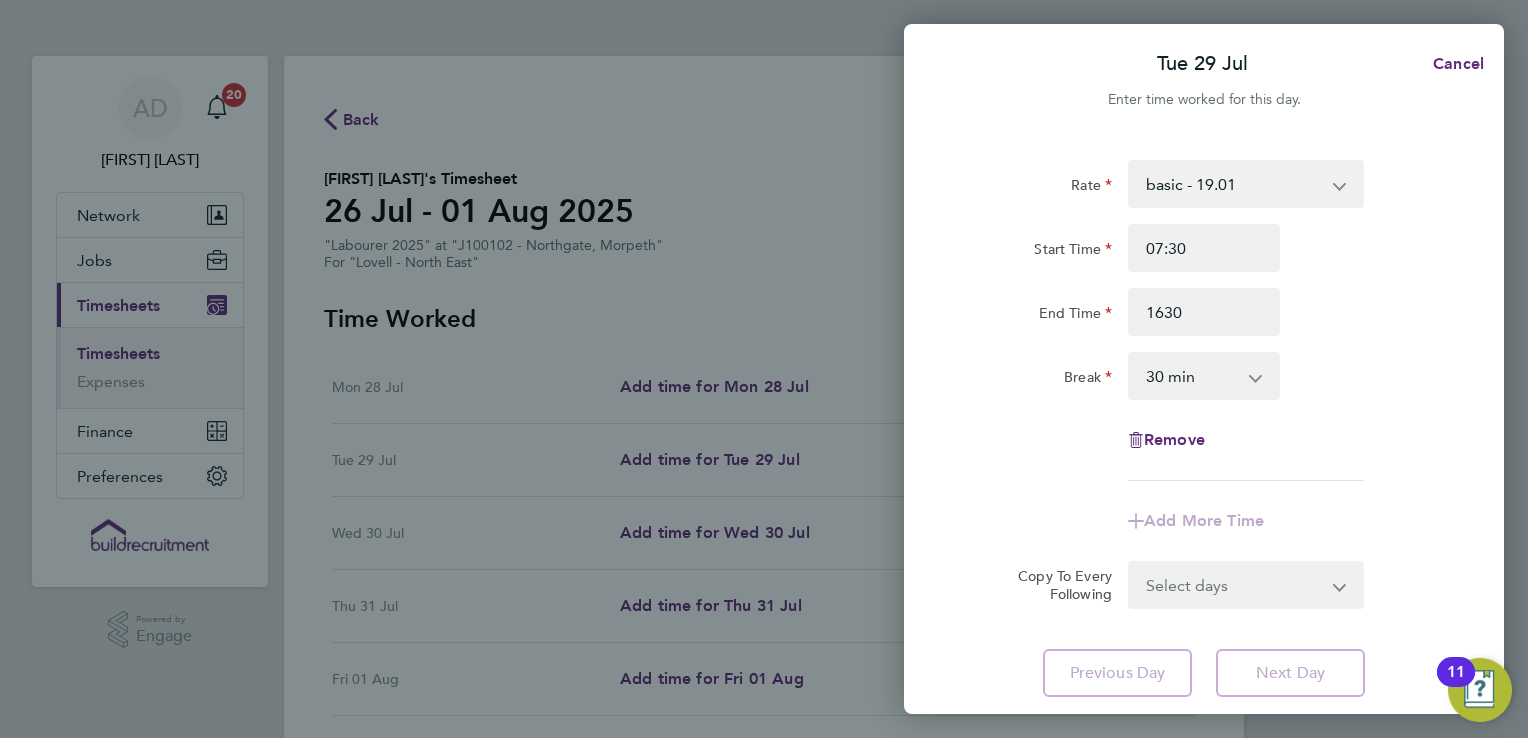 type on "16:30" 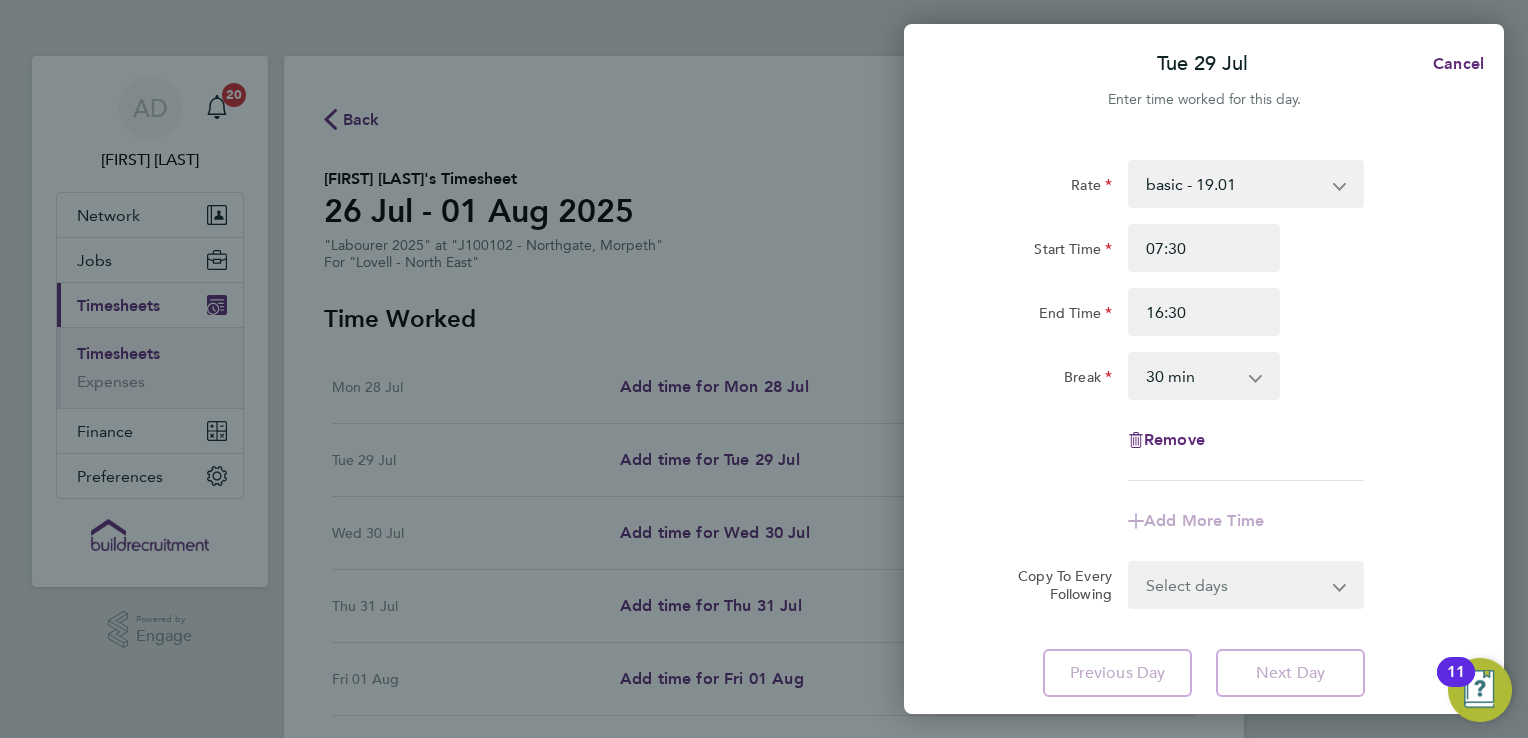 click on "0 min   15 min   30 min   45 min   60 min   75 min   90 min" at bounding box center [1192, 376] 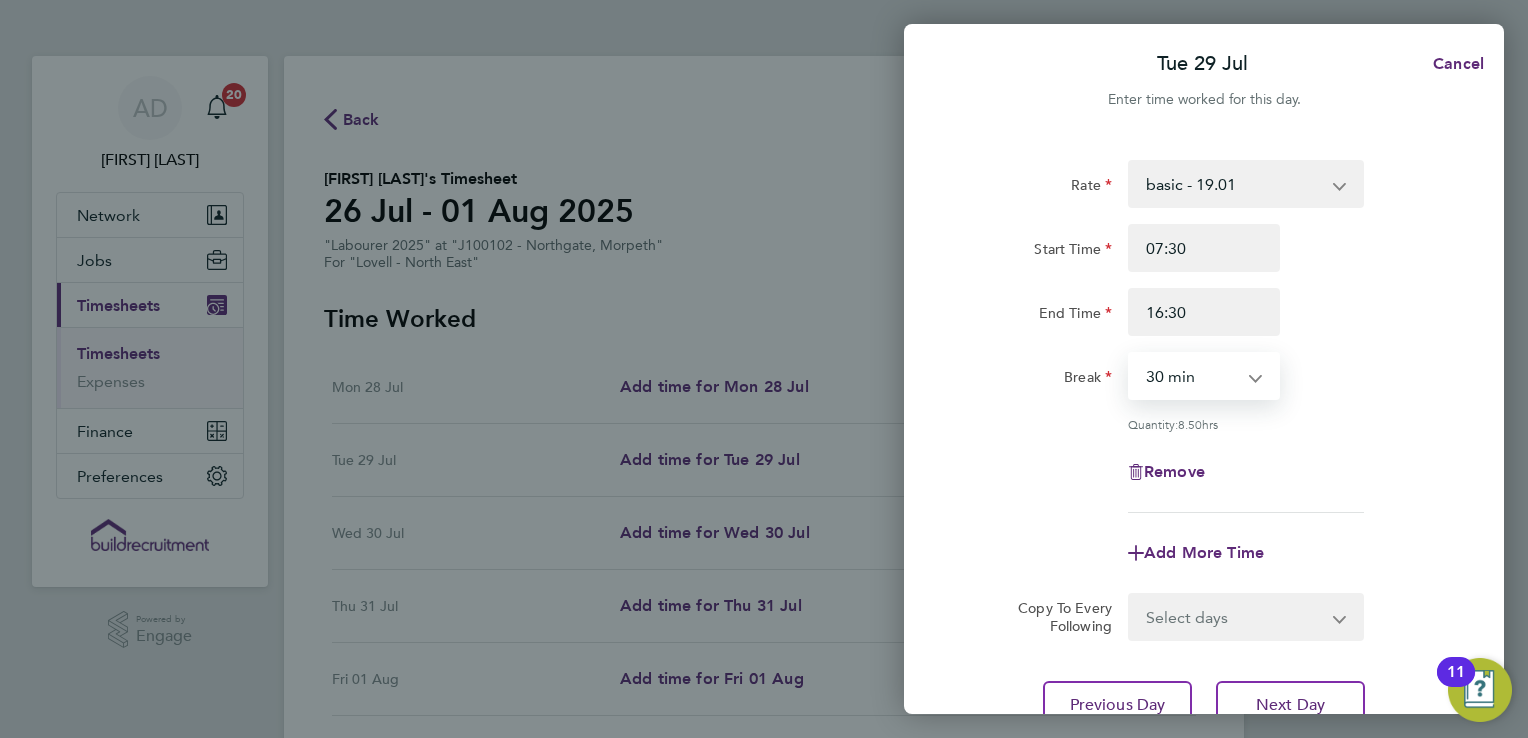 click on "0 min   15 min   30 min   45 min   60 min   75 min   90 min" at bounding box center [1192, 376] 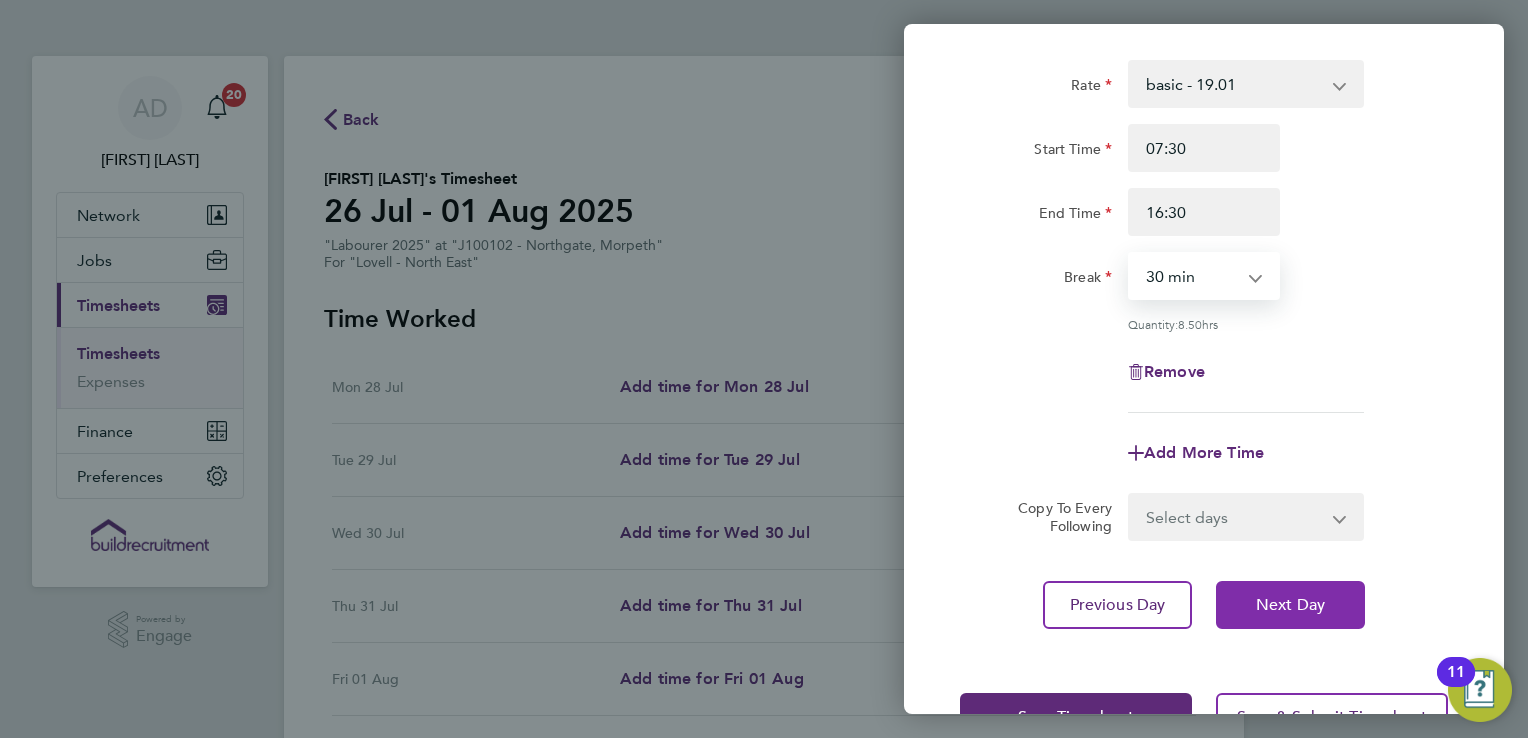 click on "Next Day" 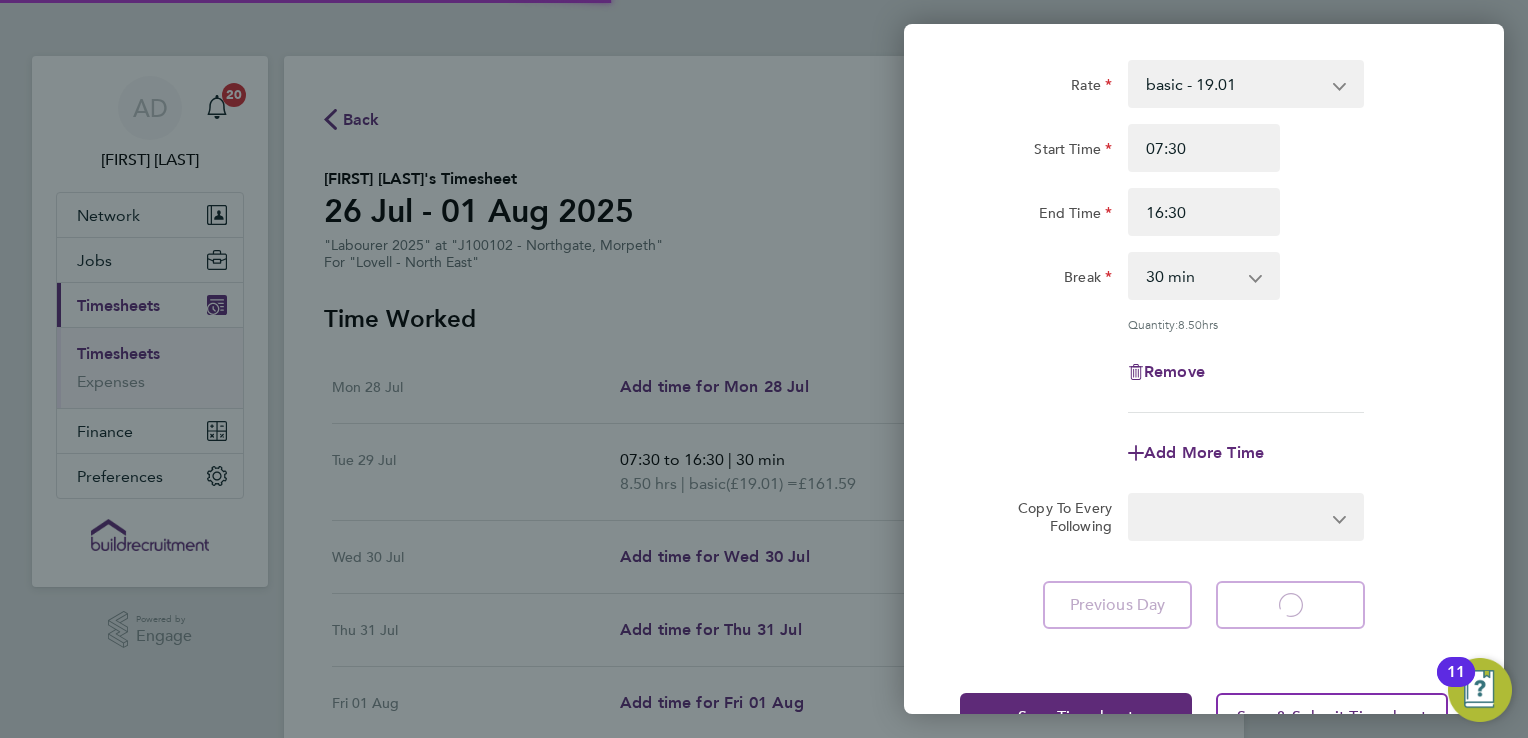 select on "30" 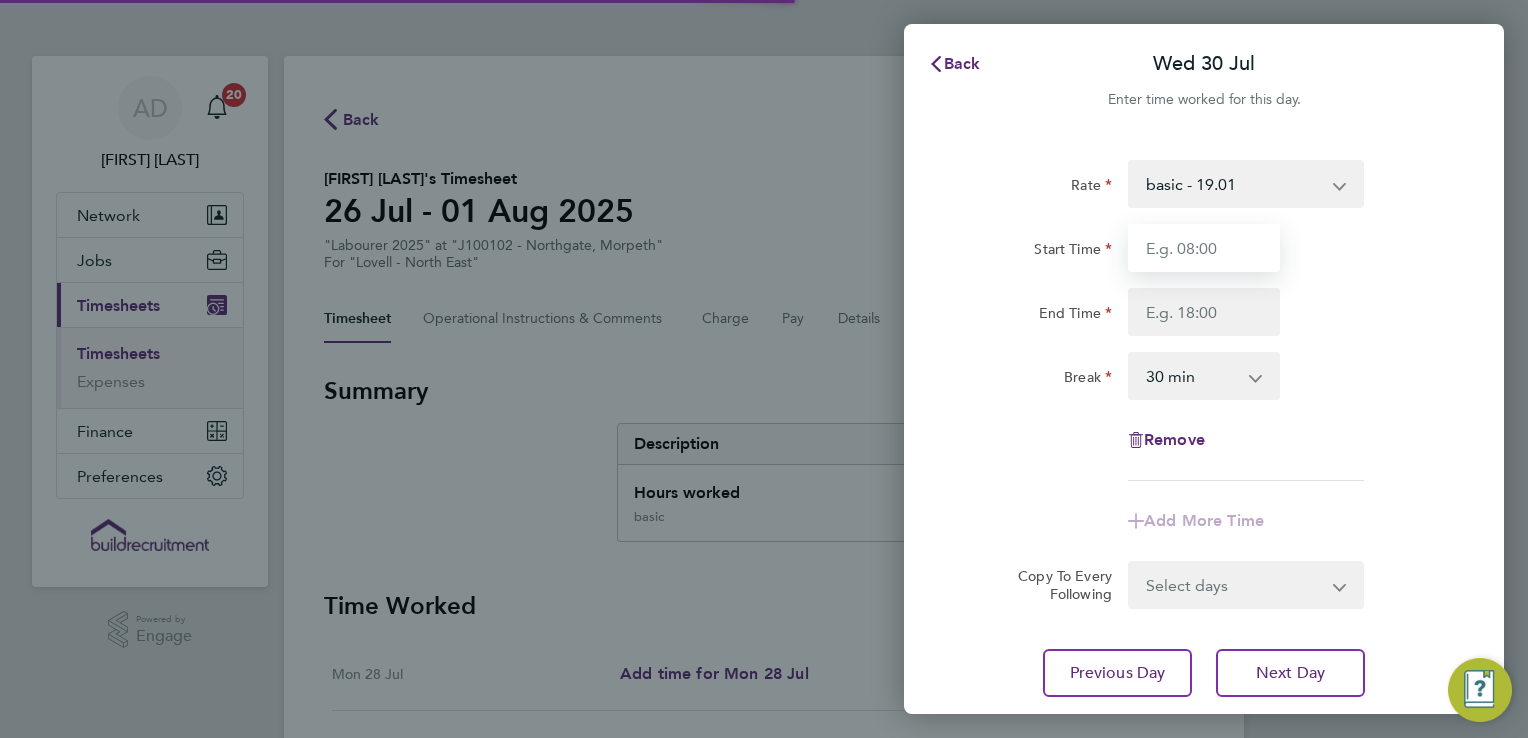 click on "Start Time" at bounding box center [1204, 248] 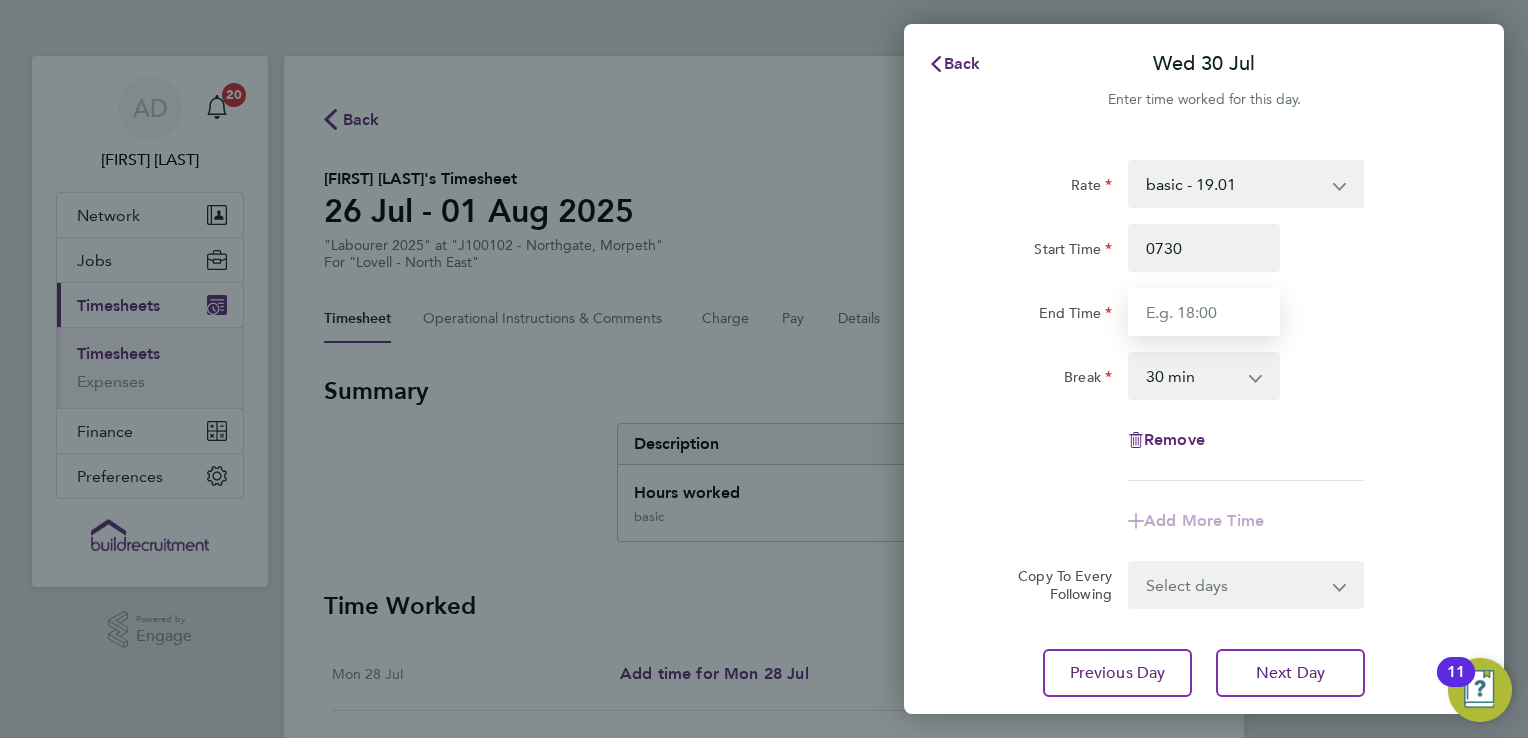 type on "07:30" 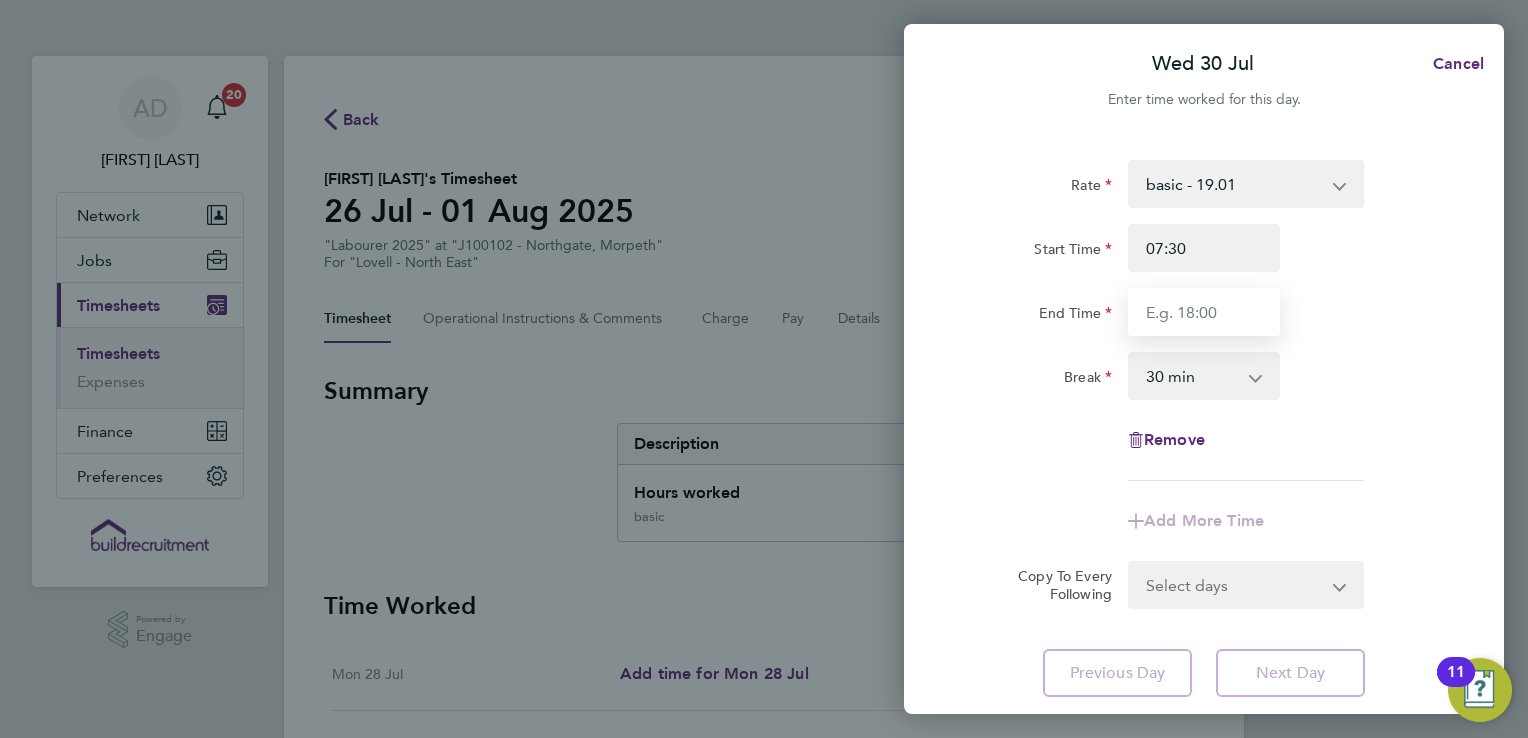 click on "End Time" at bounding box center [1204, 312] 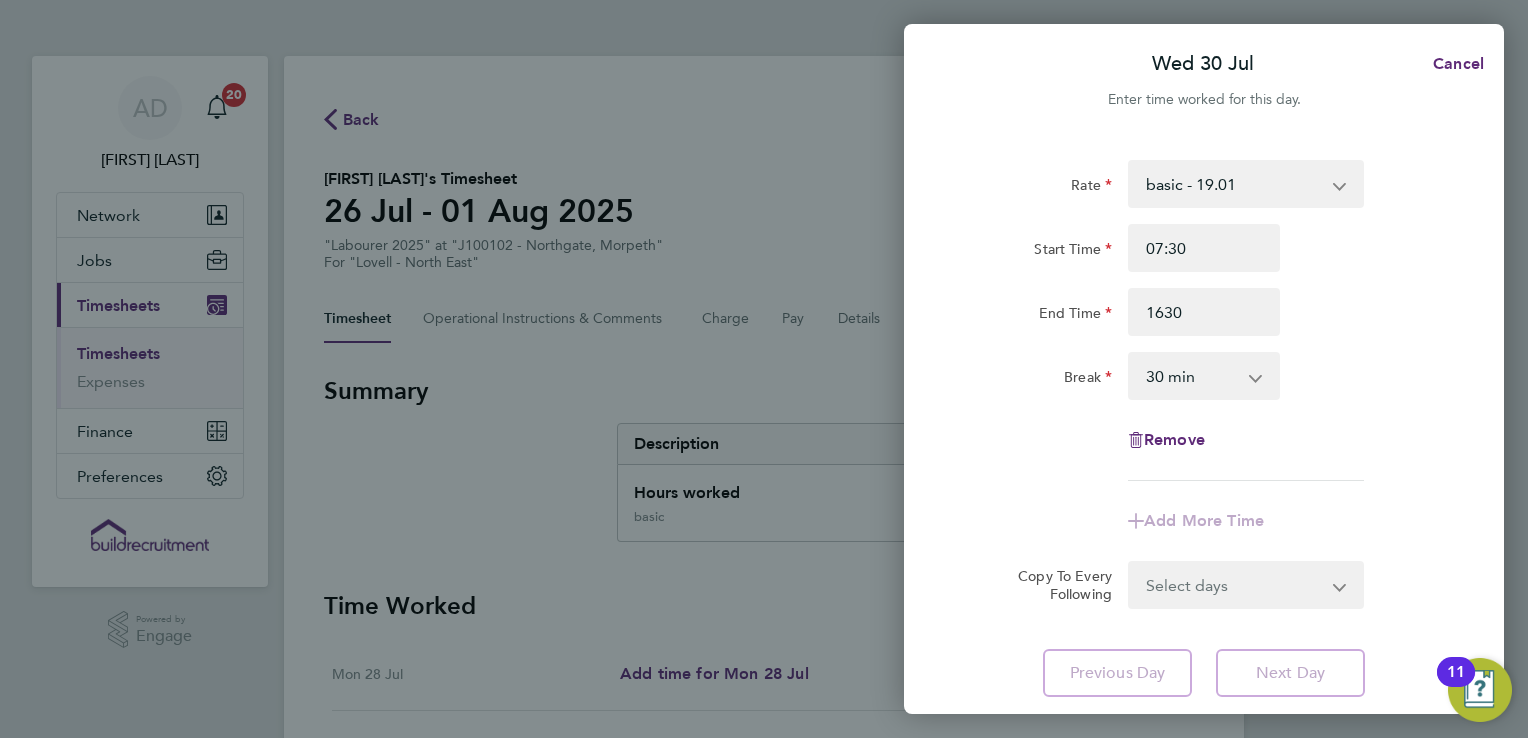 type on "16:30" 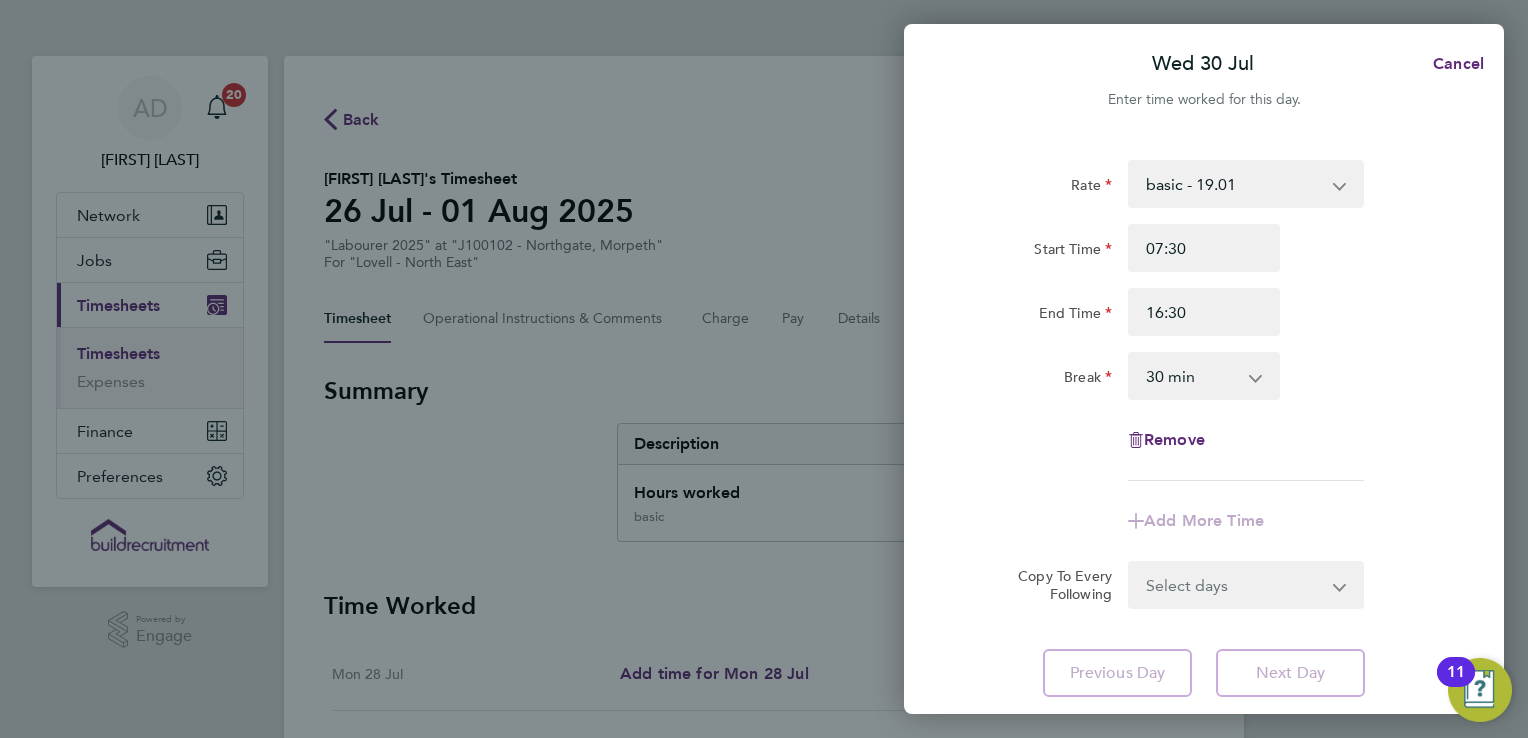 click on "0 min   15 min   30 min   45 min   60 min   75 min   90 min" at bounding box center (1192, 376) 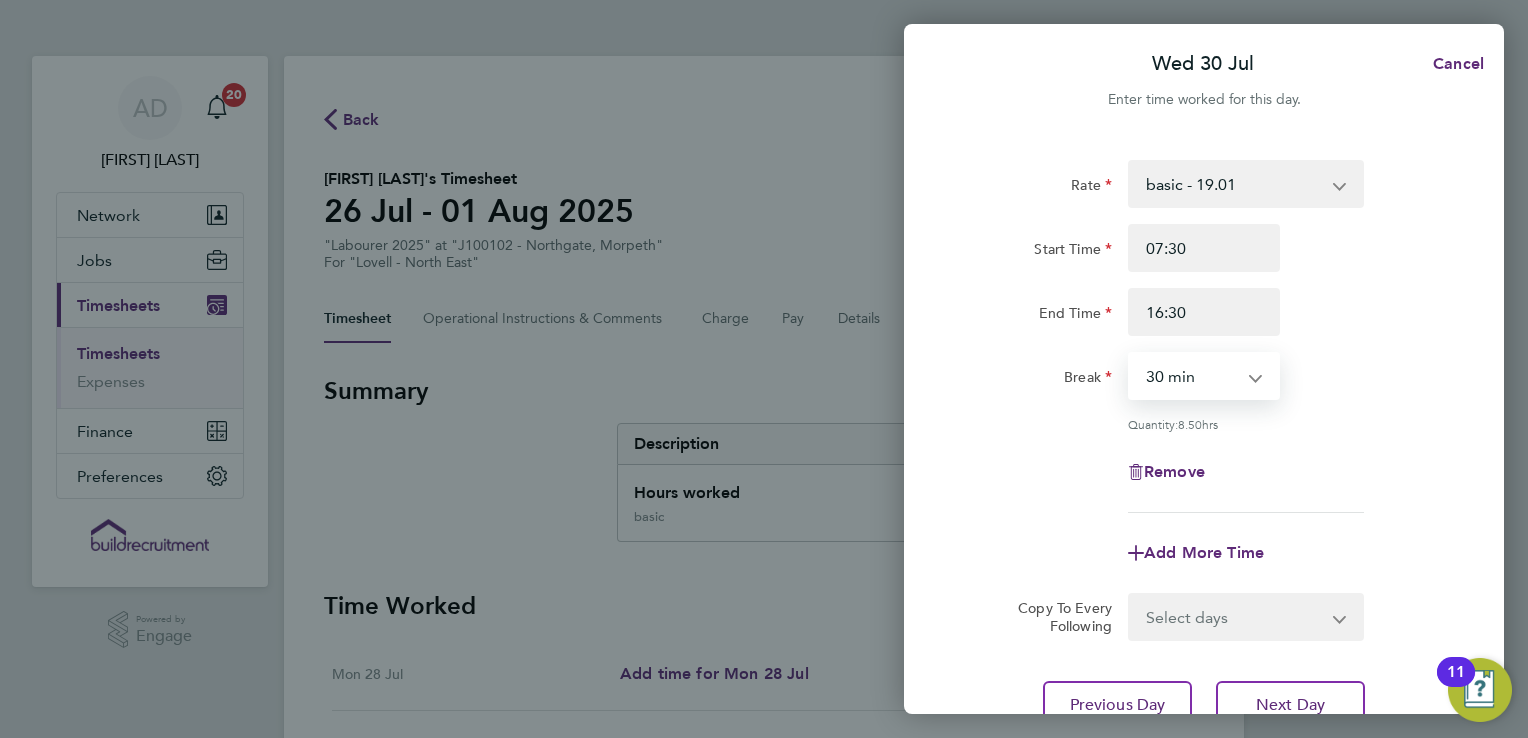 click on "0 min   15 min   30 min   45 min   60 min   75 min   90 min" at bounding box center (1192, 376) 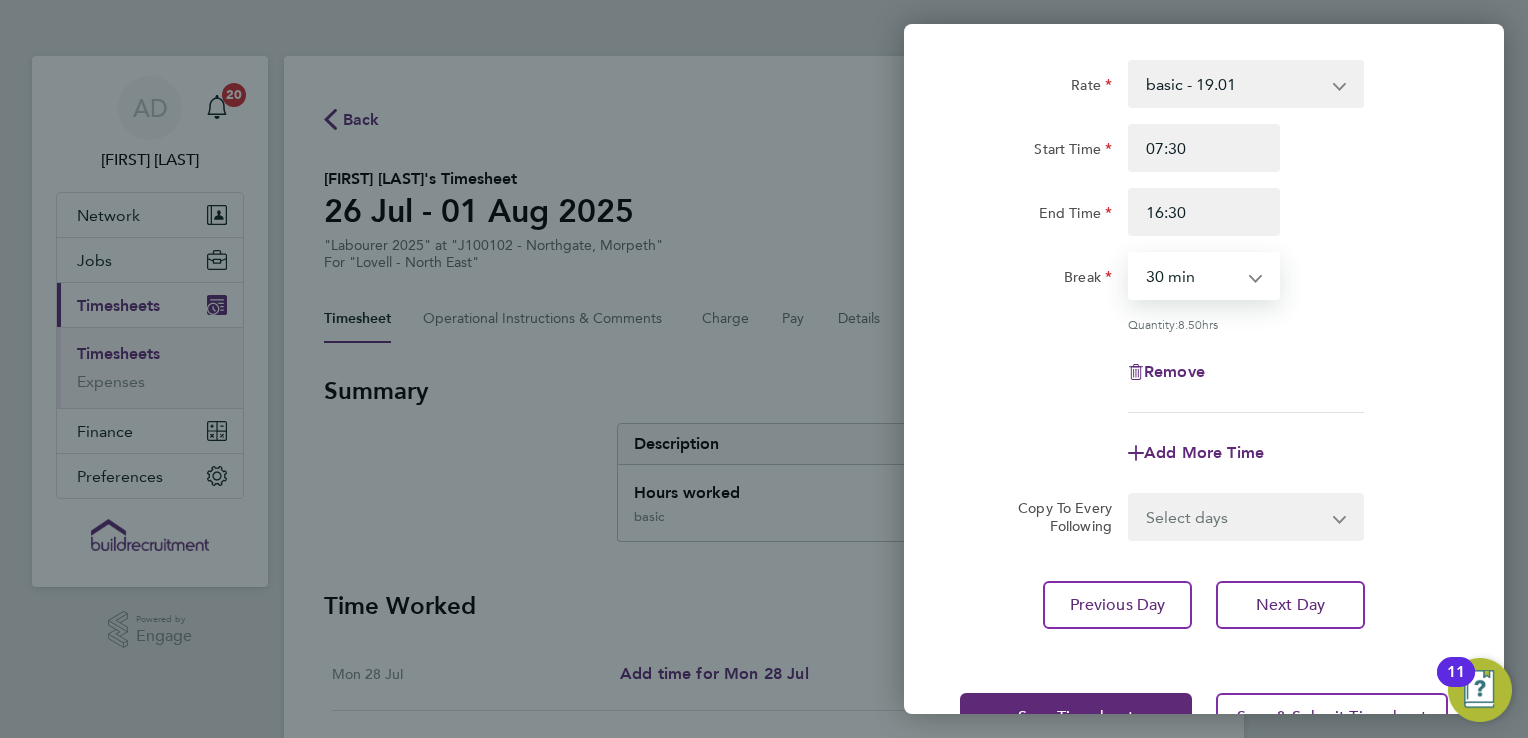 click on "Rate  basic - 19.01   Overtime - 27.22
Start Time 07:30 End Time 16:30 Break  0 min   15 min   30 min   45 min   60 min   75 min   90 min
Quantity:  8.50  hrs
Remove
Add More Time  Copy To Every Following  Select days   Day   Thursday   Friday
Previous Day   Next Day" 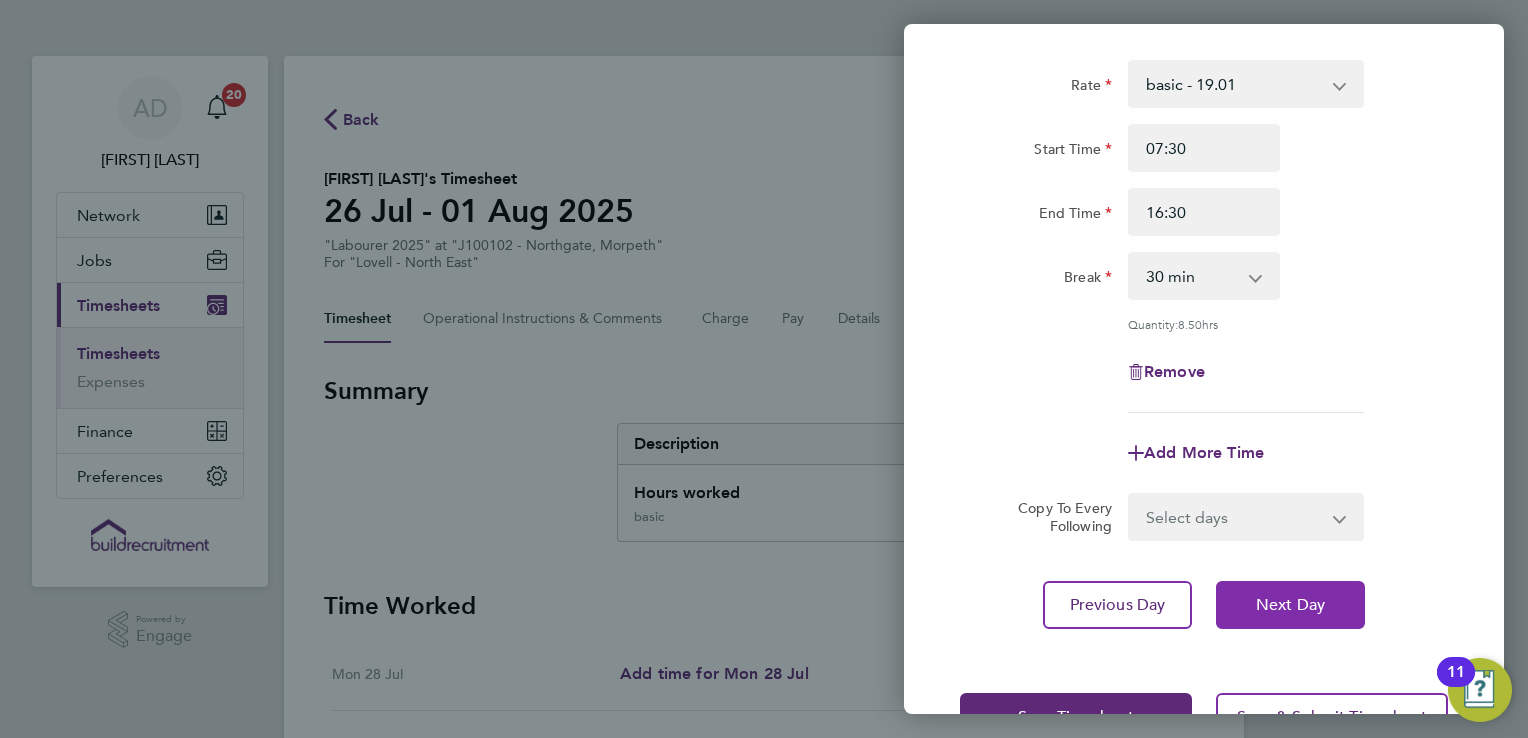 click on "Next Day" 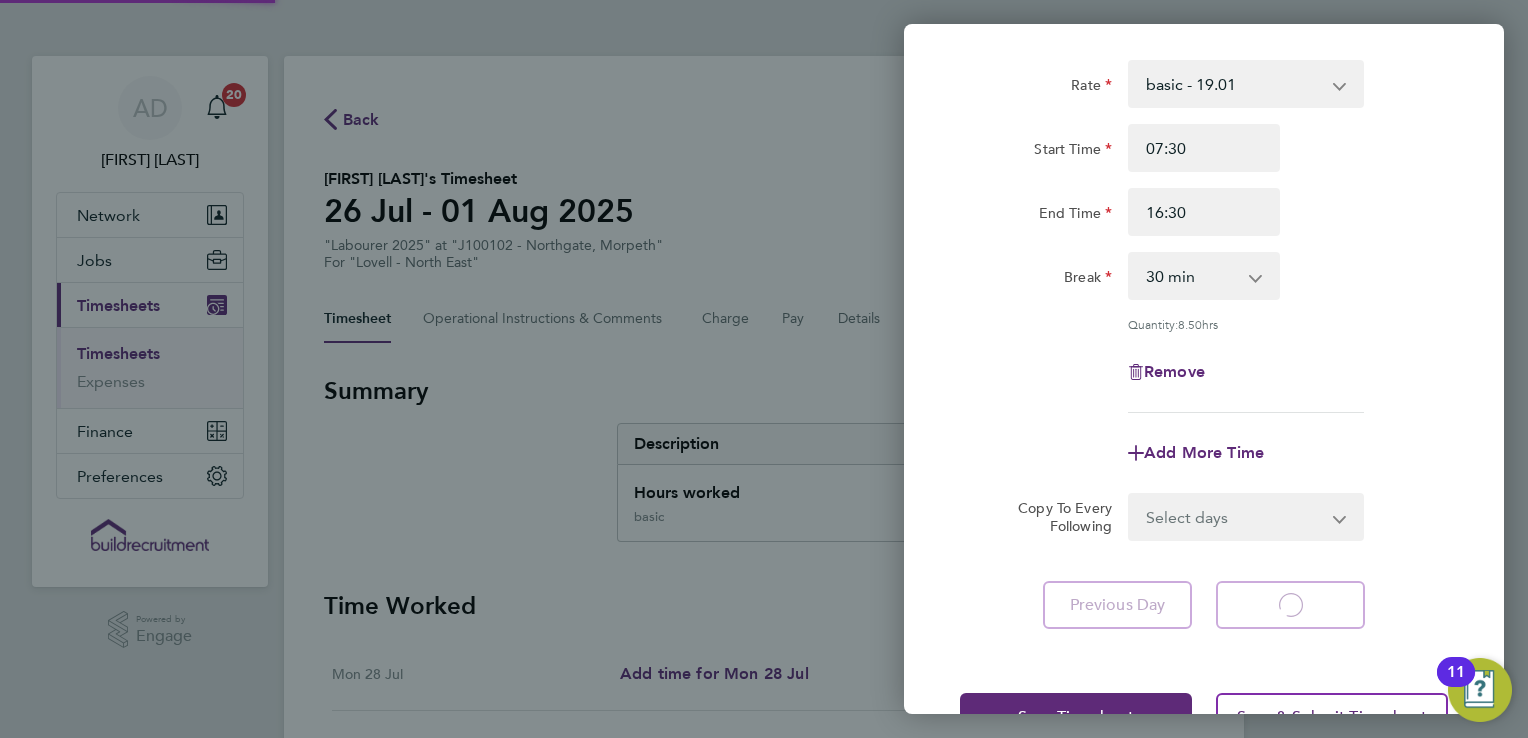 select on "30" 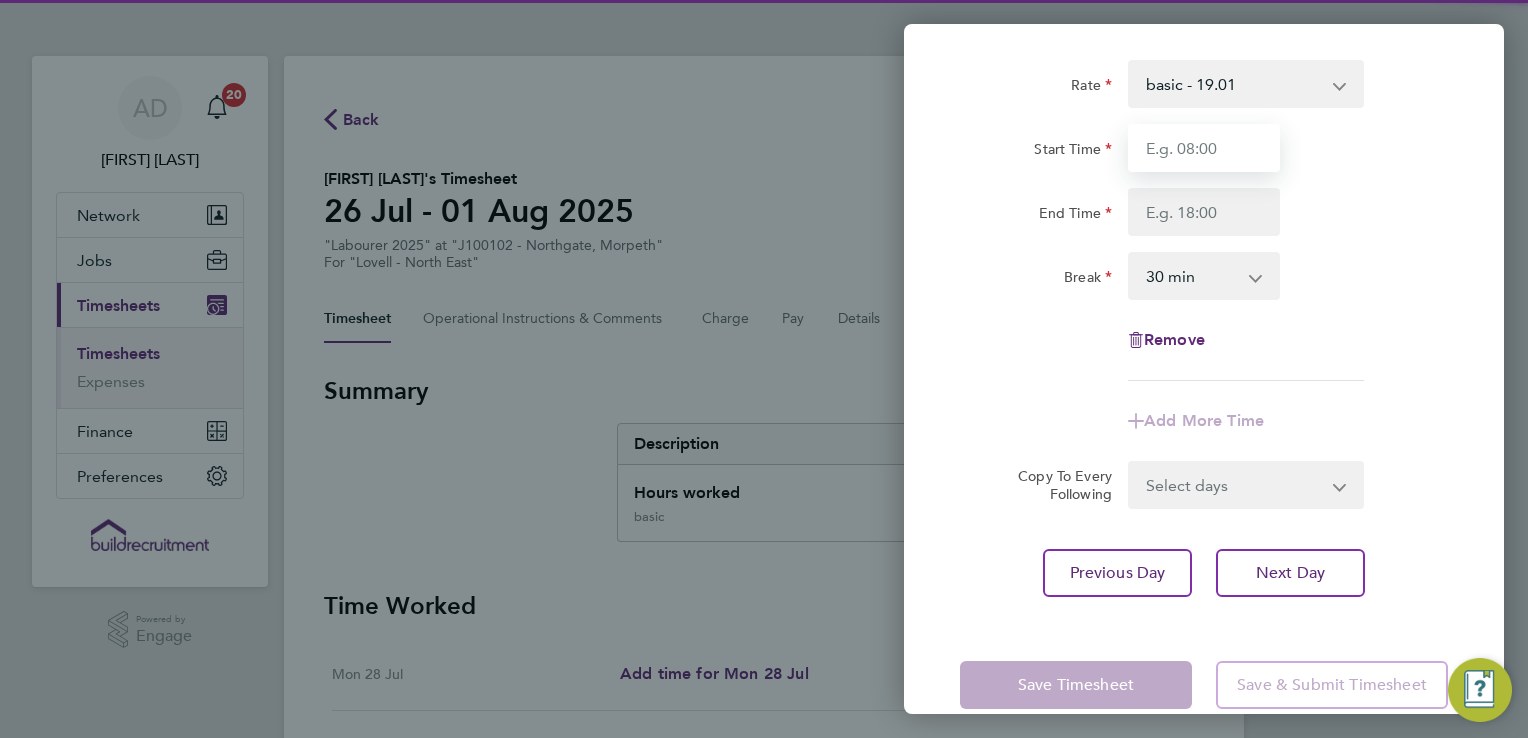 click on "Start Time" at bounding box center (1204, 148) 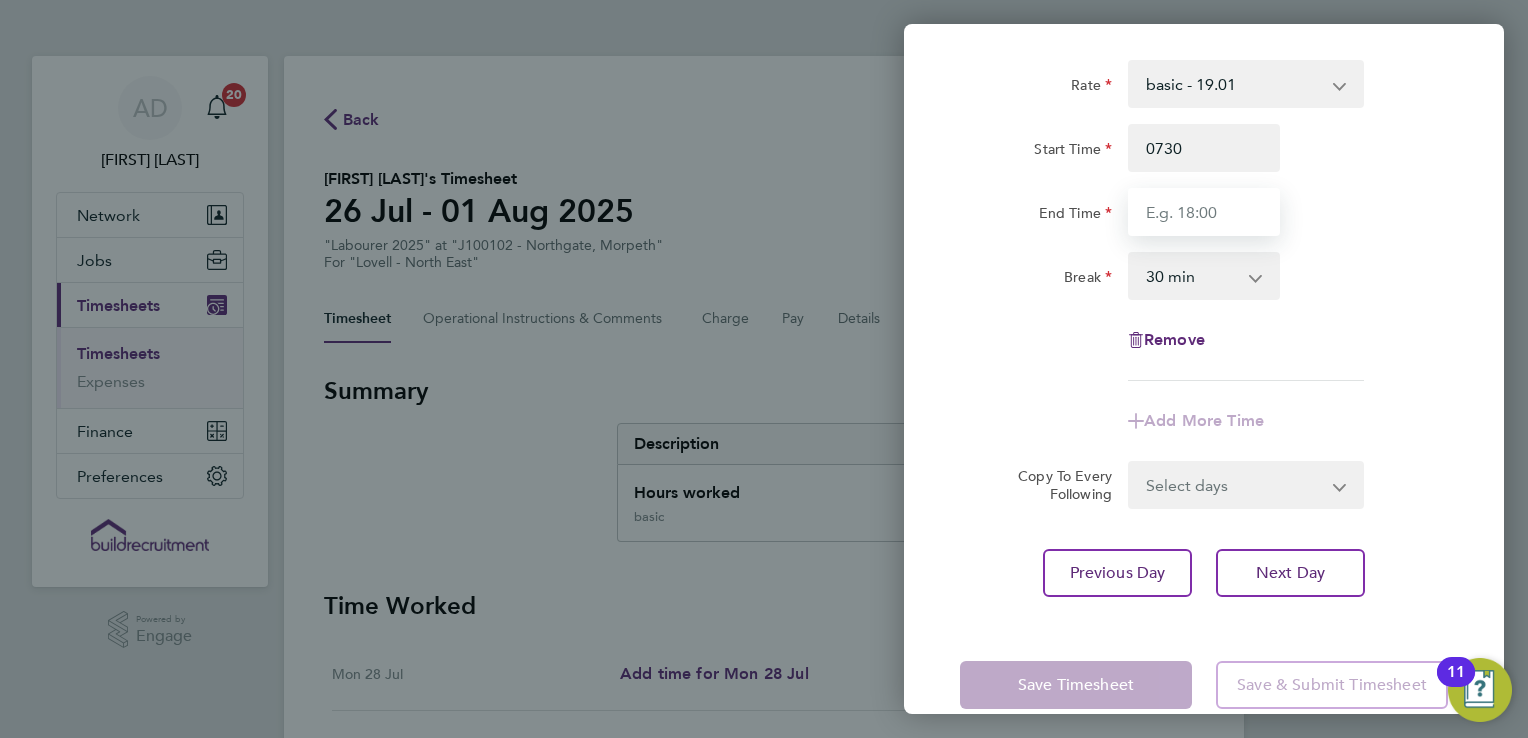 type on "07:30" 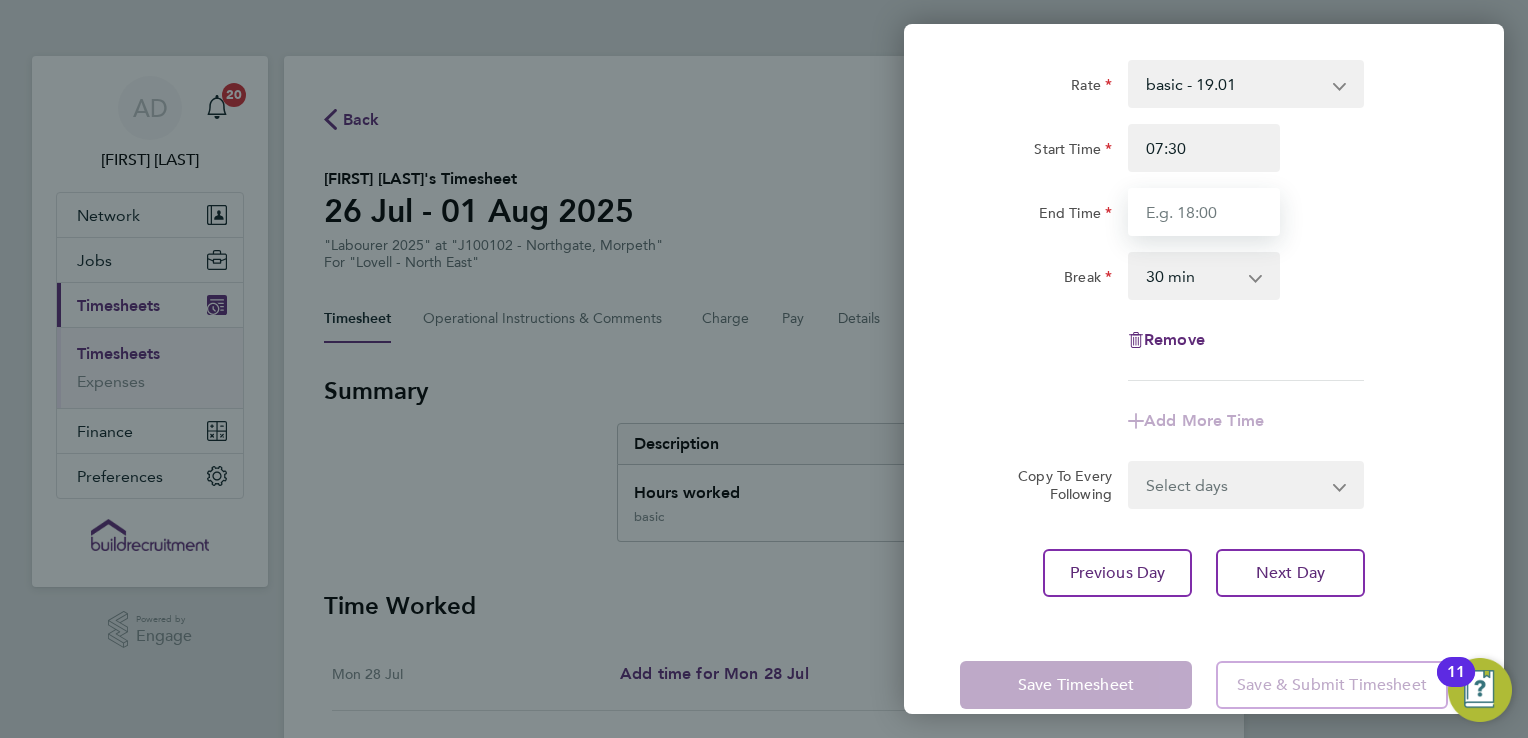 click on "End Time" at bounding box center (1204, 212) 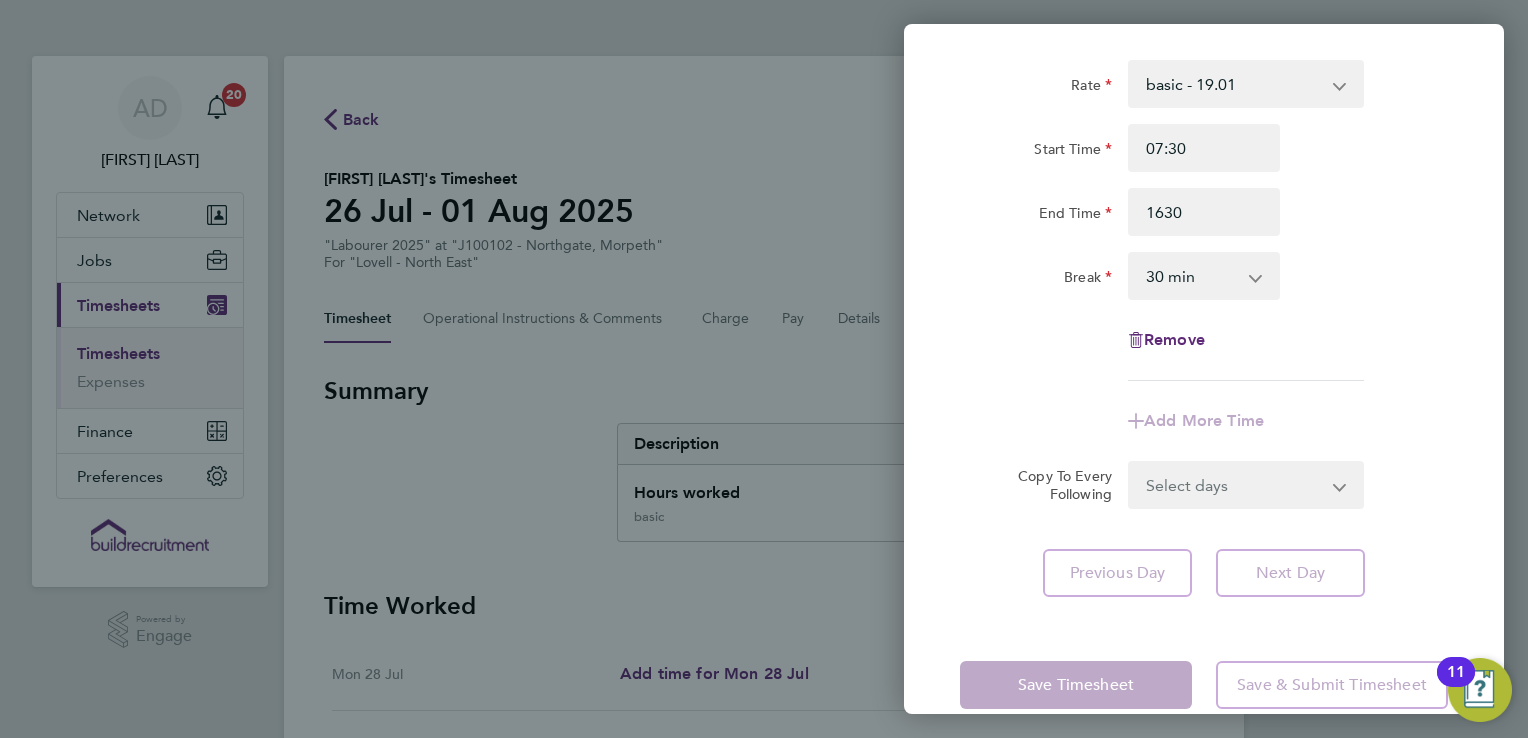 type on "16:30" 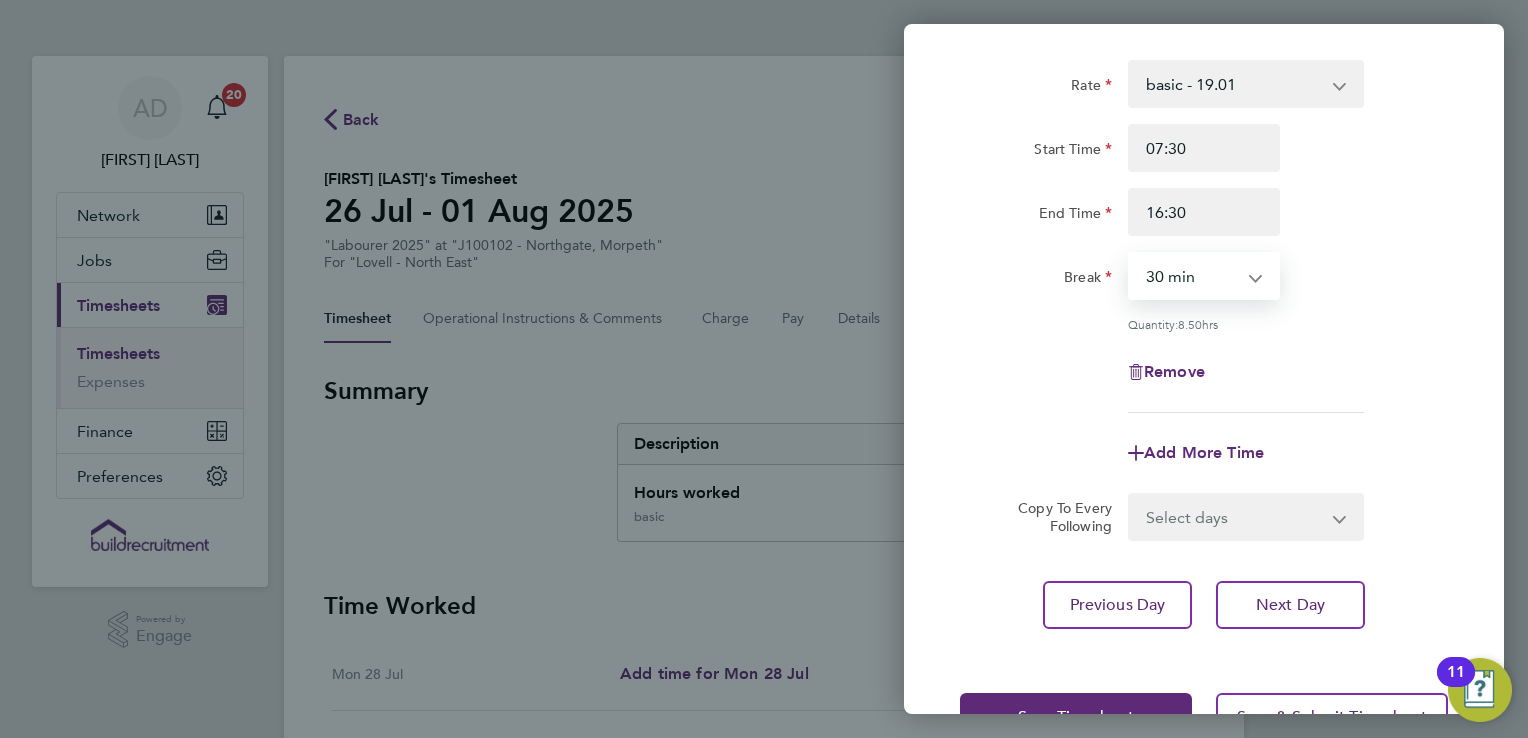 drag, startPoint x: 1184, startPoint y: 263, endPoint x: 1185, endPoint y: 301, distance: 38.013157 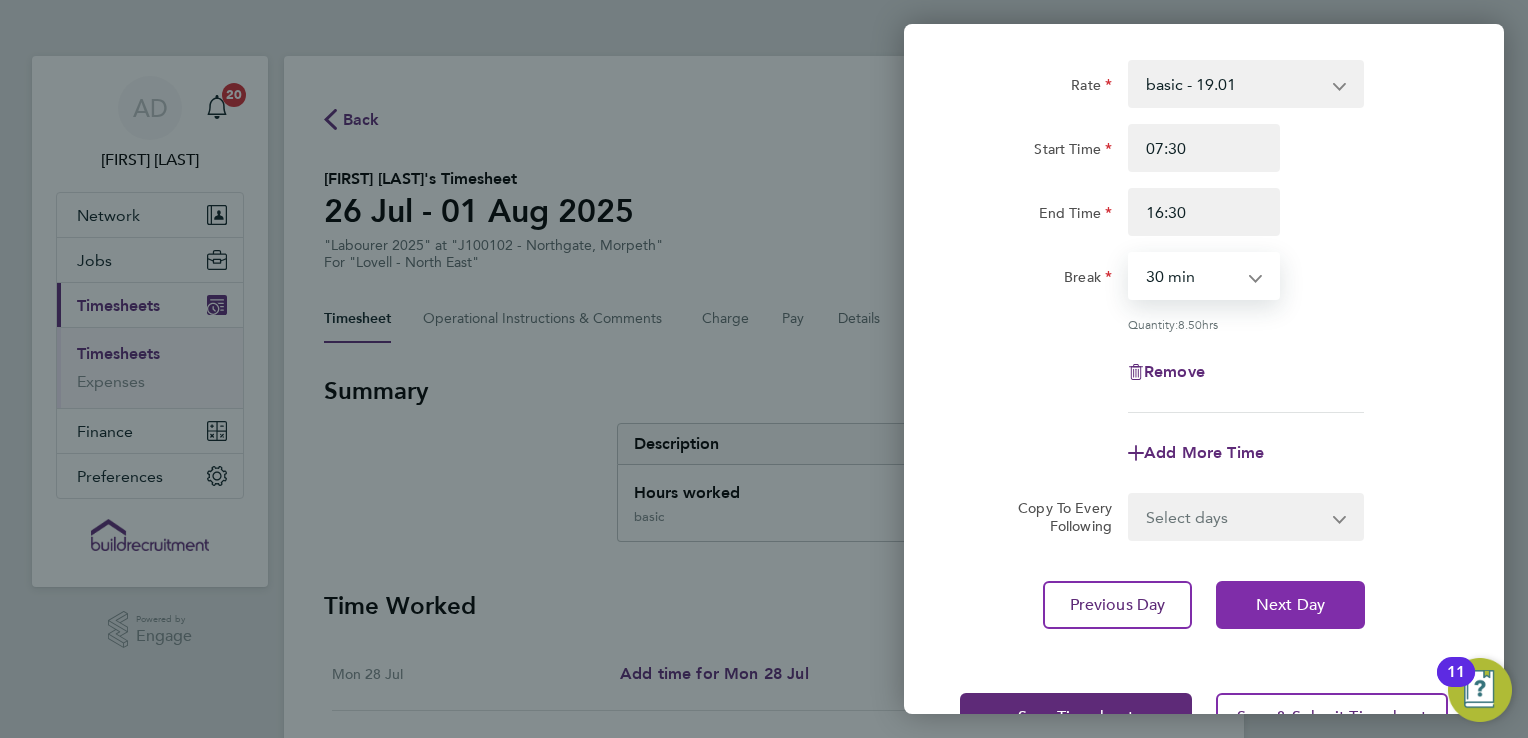 click on "Next Day" 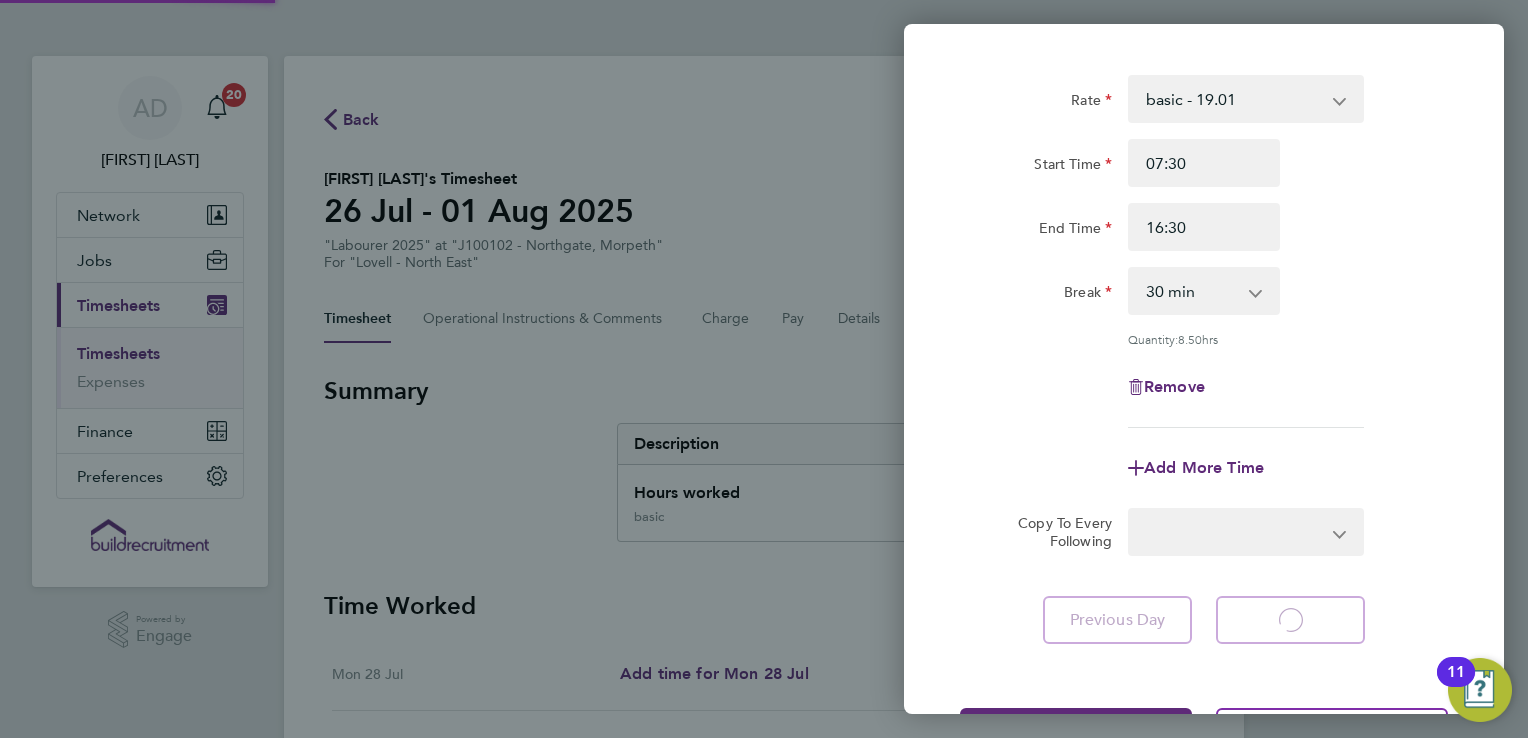 select on "30" 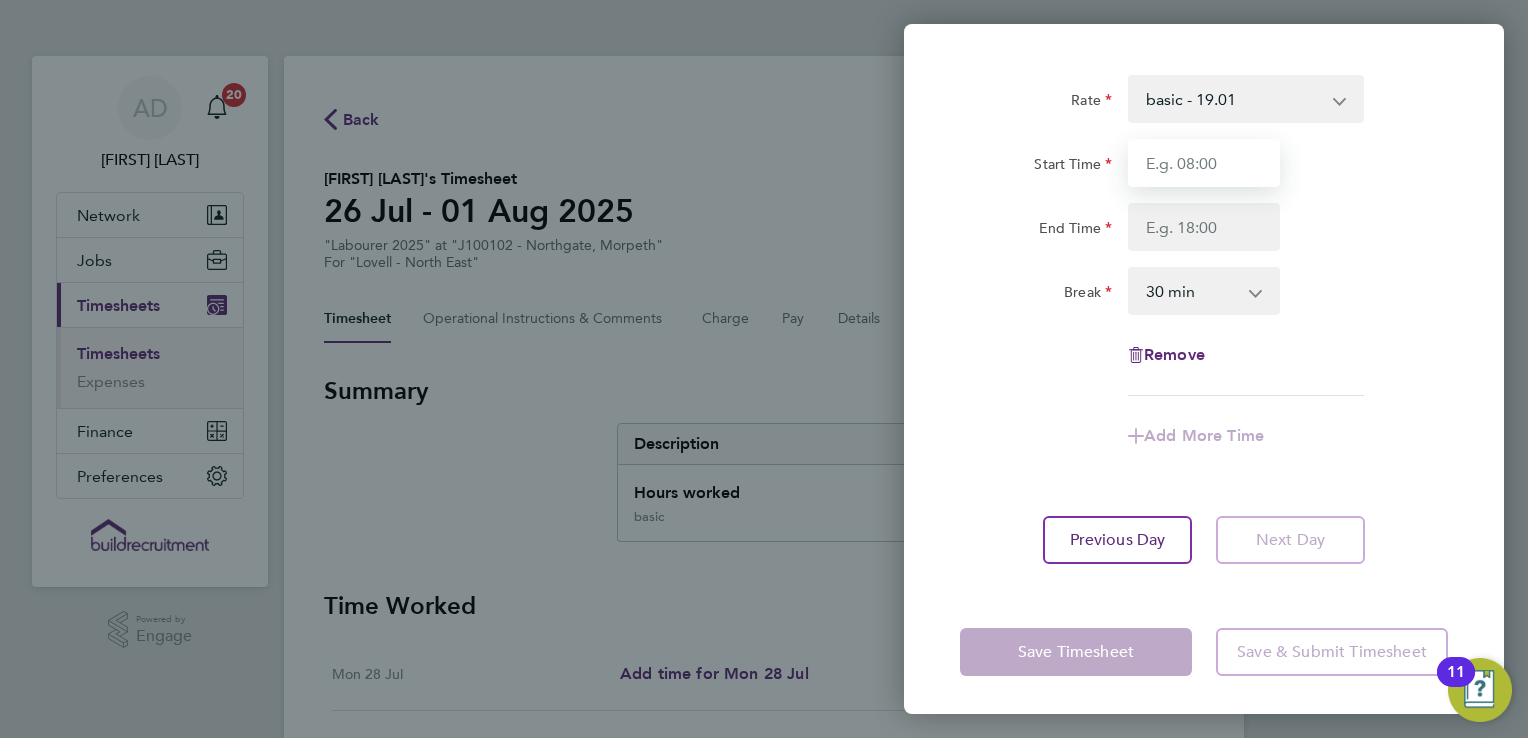 click on "Start Time" at bounding box center (1204, 163) 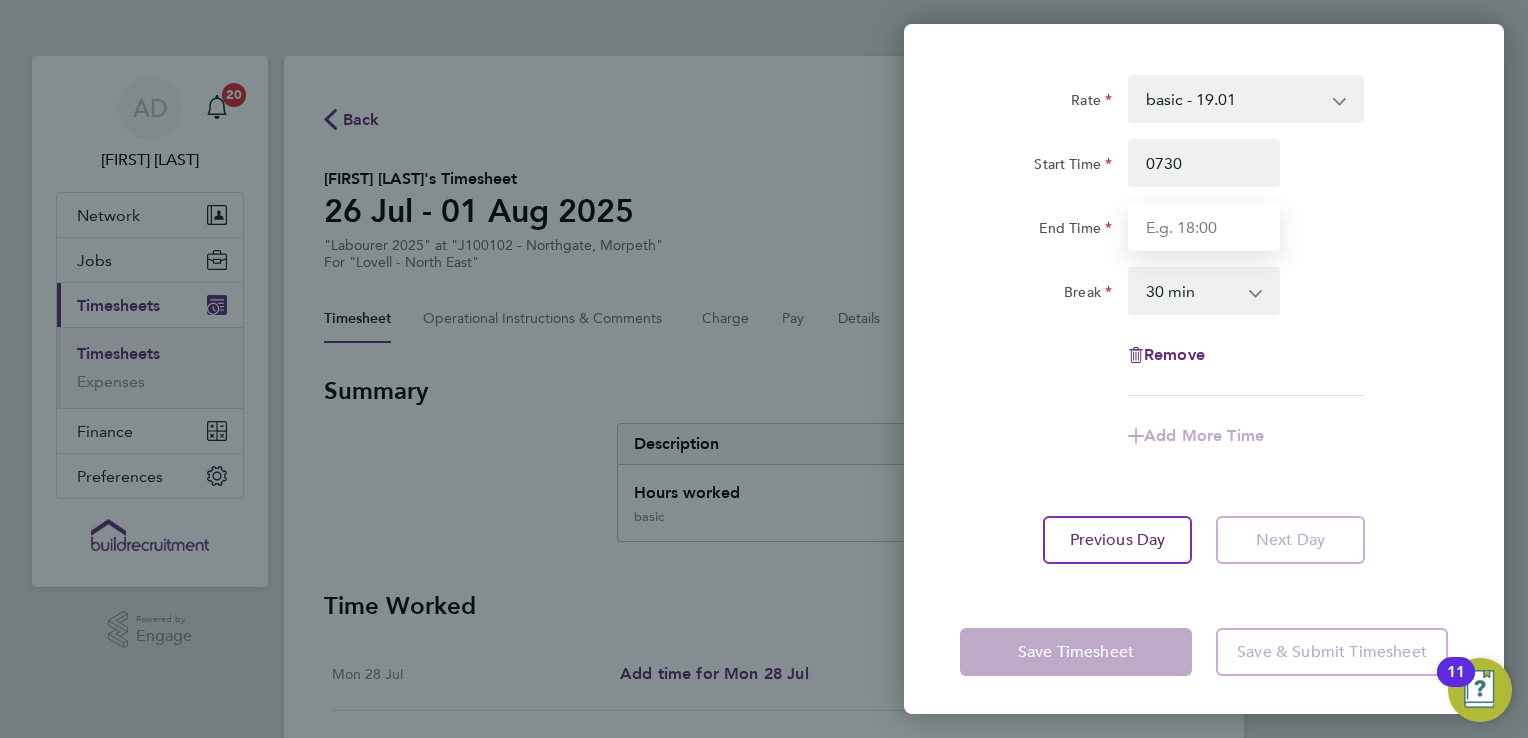 type on "07:30" 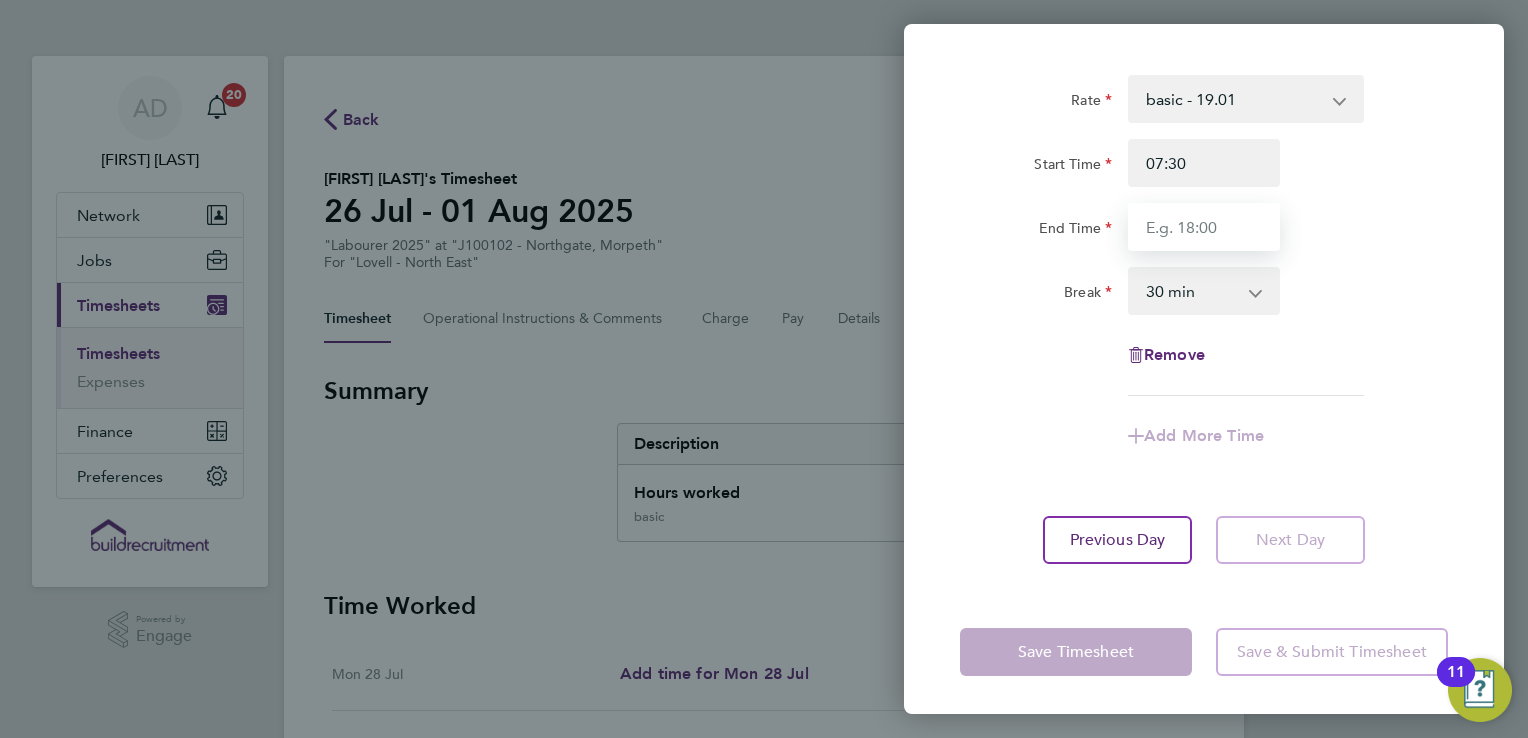 click on "End Time" at bounding box center [1204, 227] 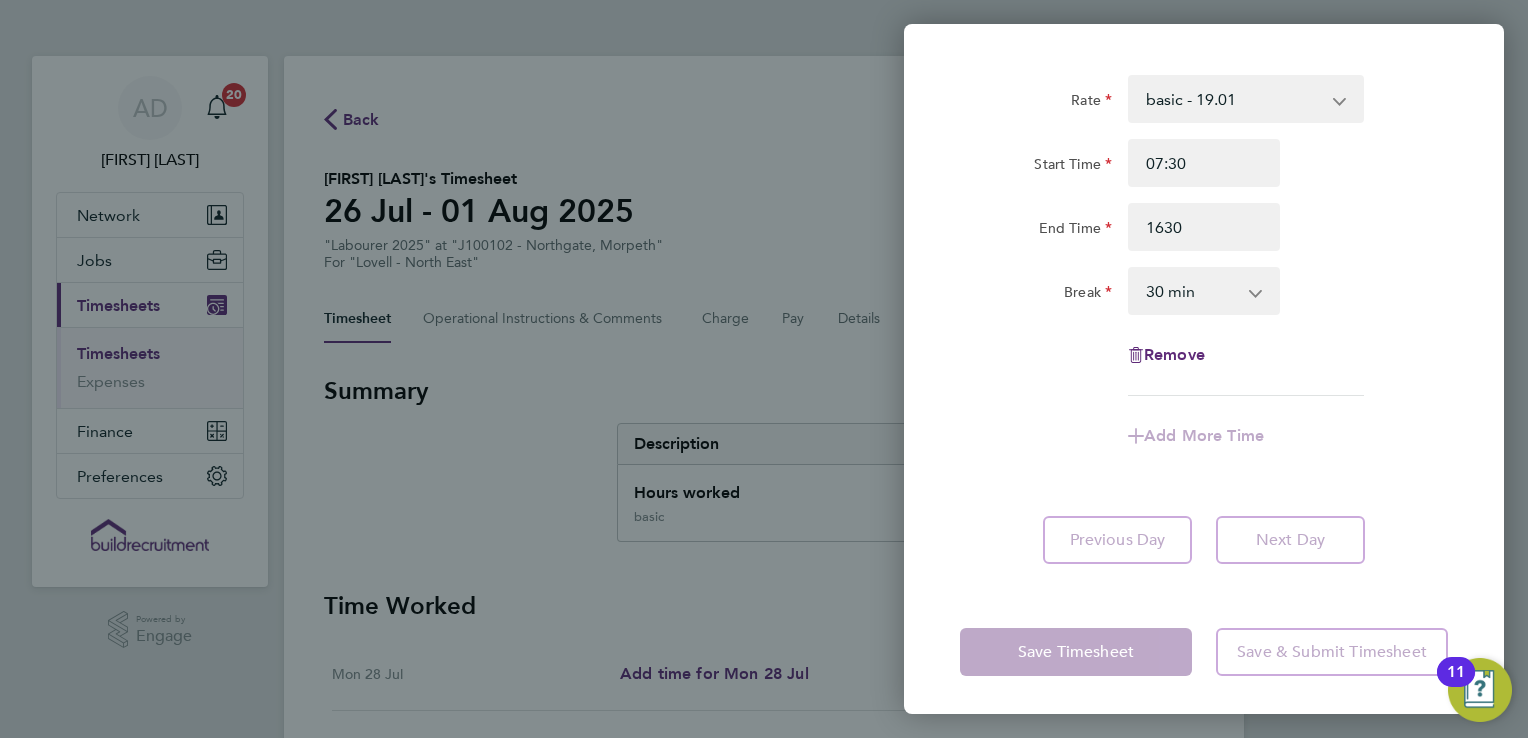 type on "16:30" 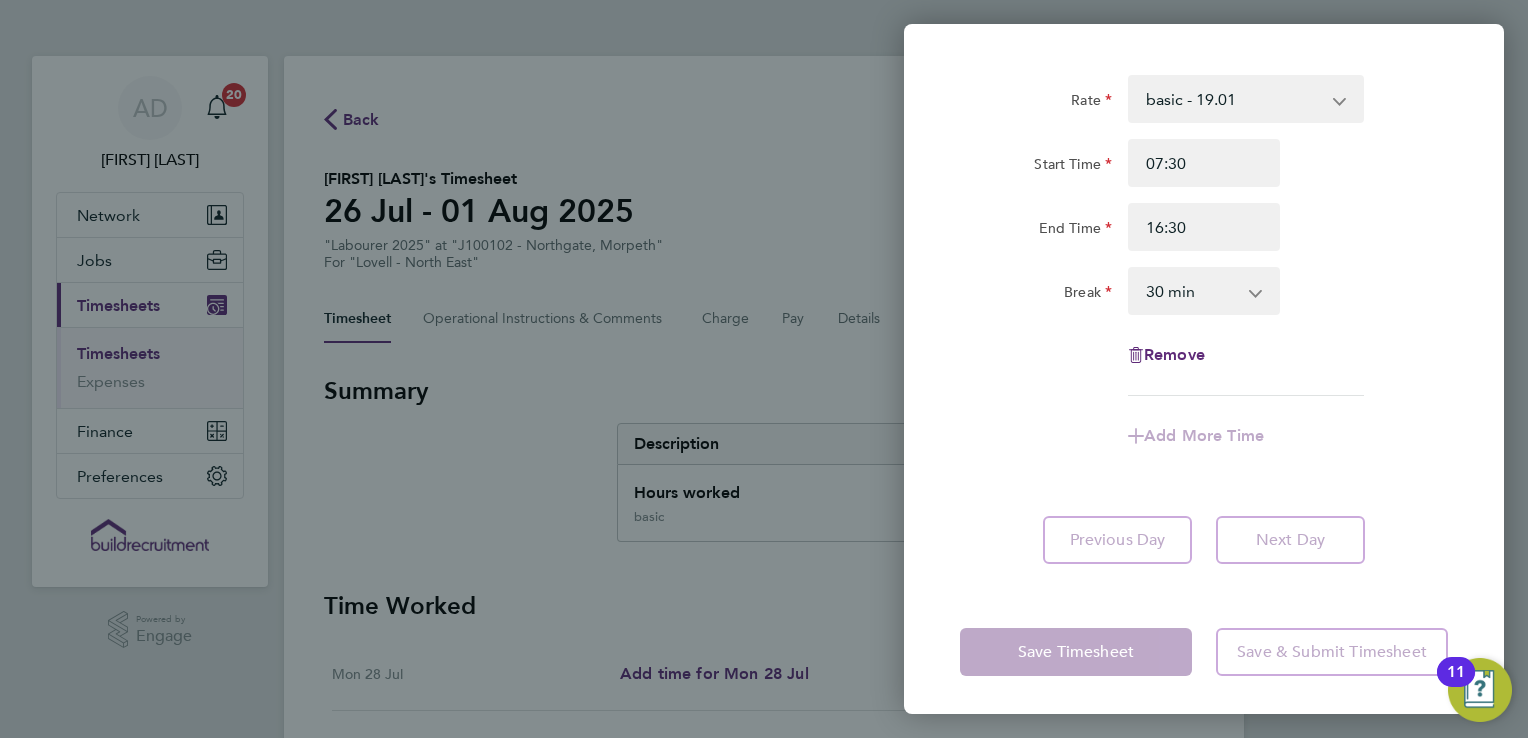 click on "Rate  basic - 19.01   Overtime - 27.22
Start Time 07:30 End Time 16:30 Break  0 min   15 min   30 min   45 min   60 min   75 min   90 min
Remove
Add More Time   Previous Day   Next Day" 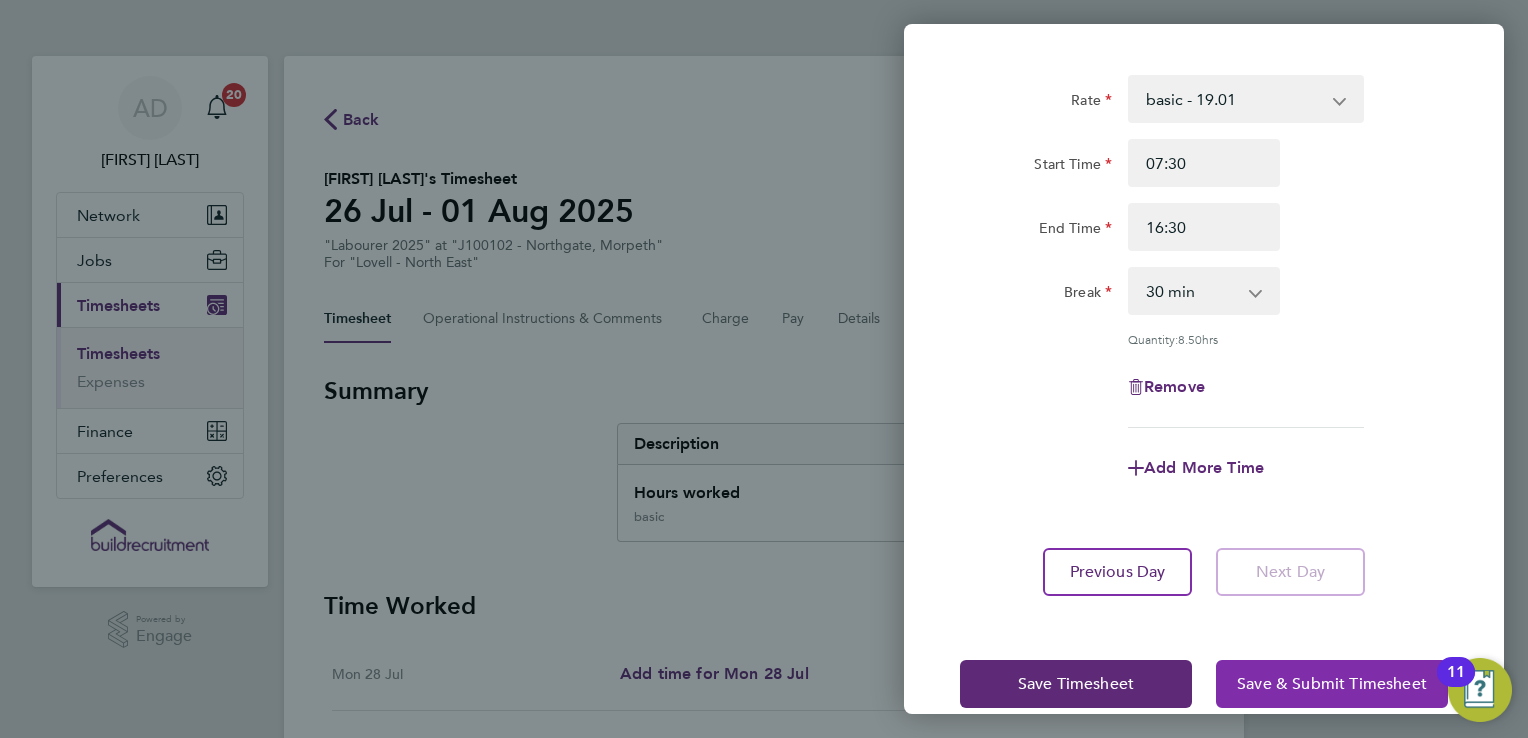 click on "Save & Submit Timesheet" 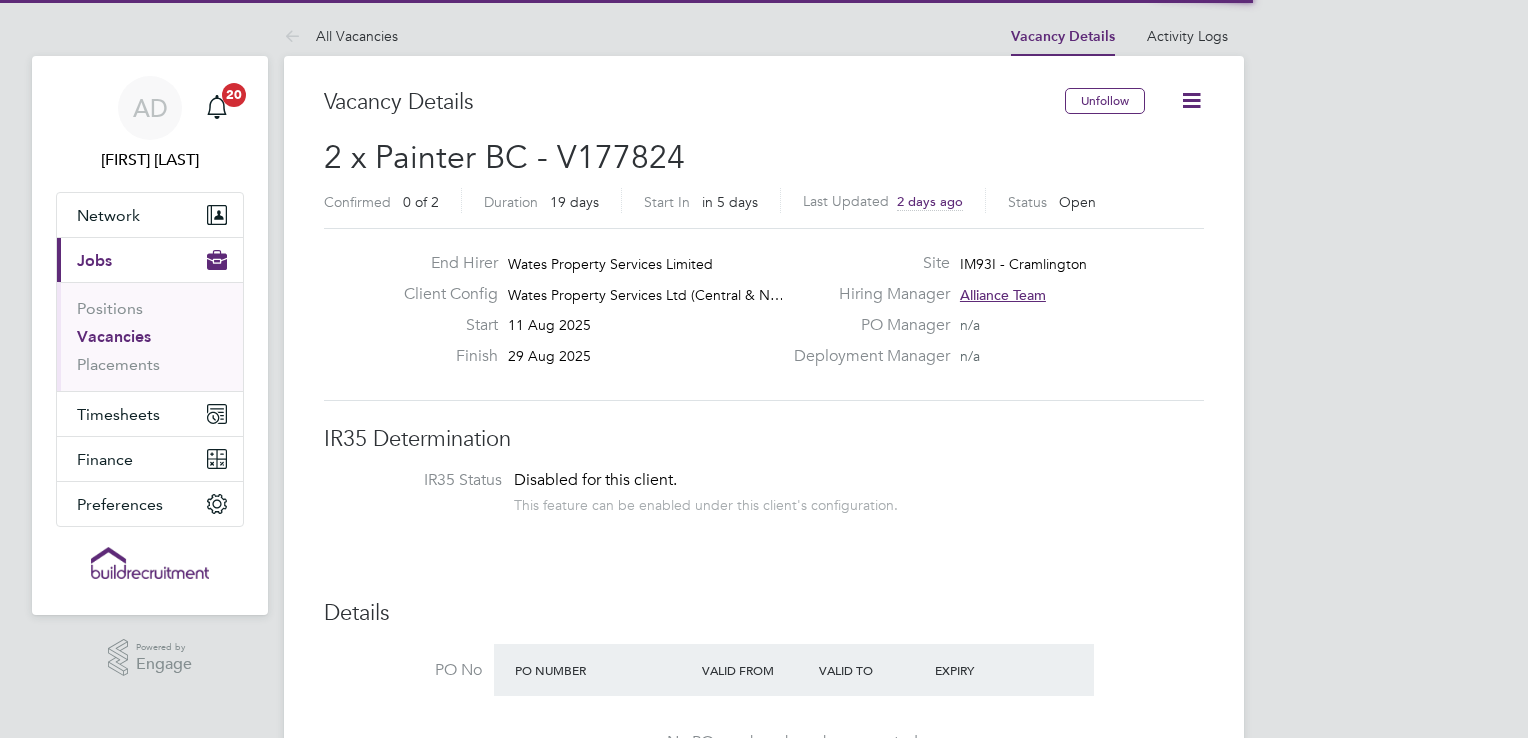 scroll, scrollTop: 0, scrollLeft: 0, axis: both 